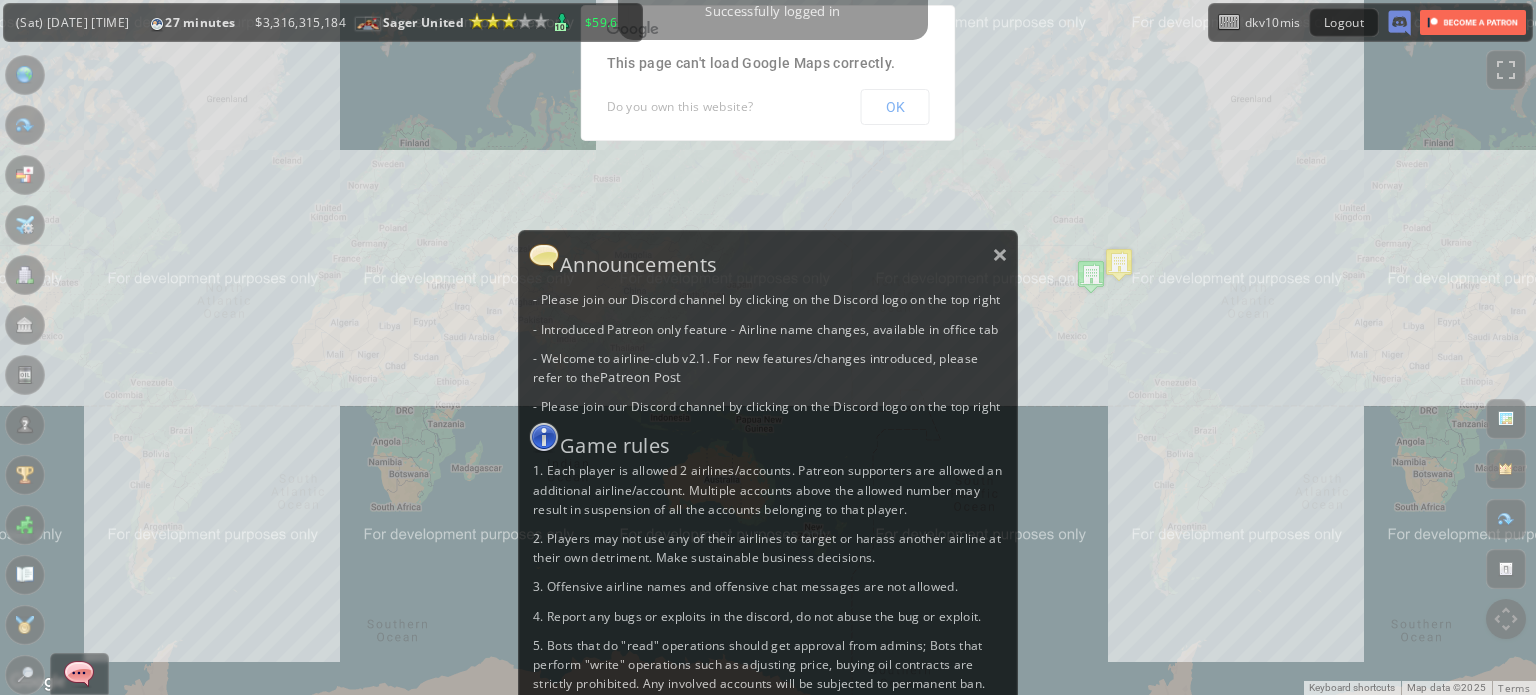 scroll, scrollTop: 0, scrollLeft: 0, axis: both 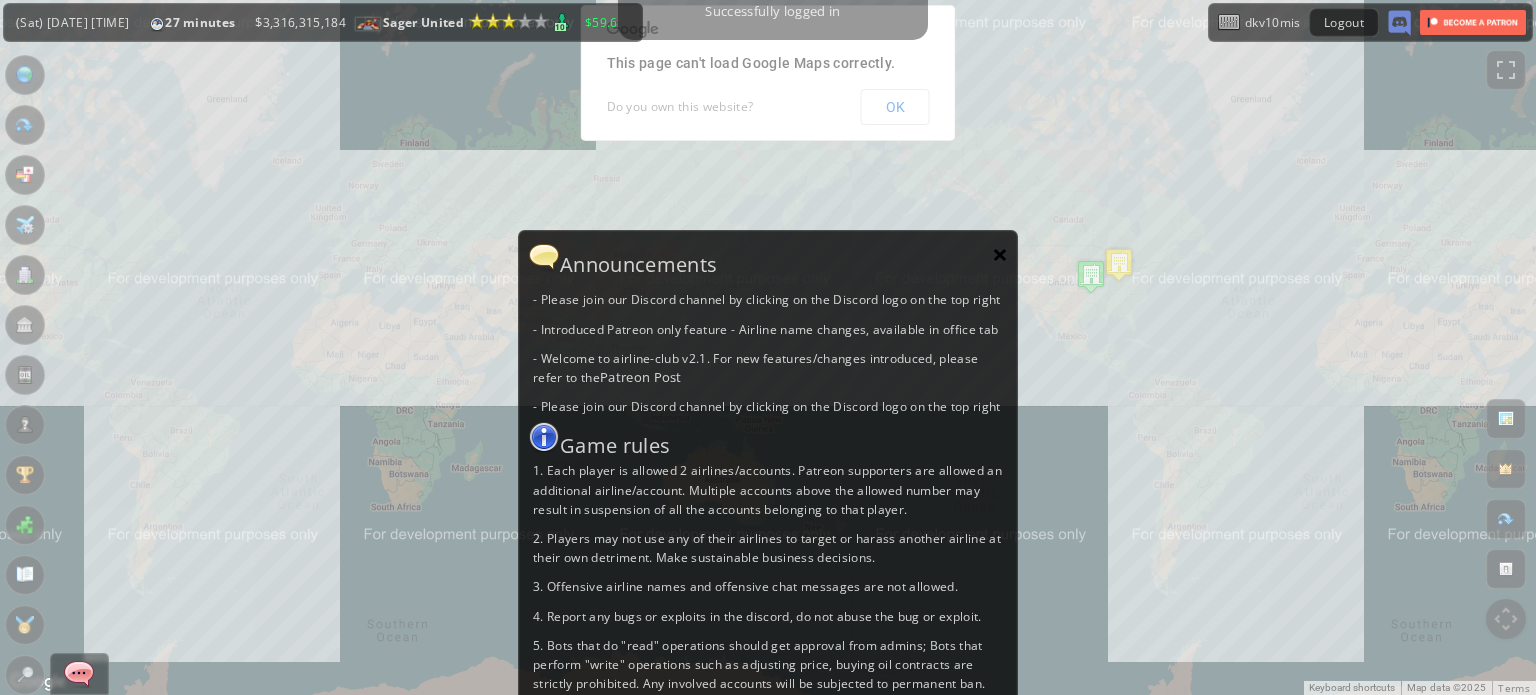 click on "×" at bounding box center (1000, 254) 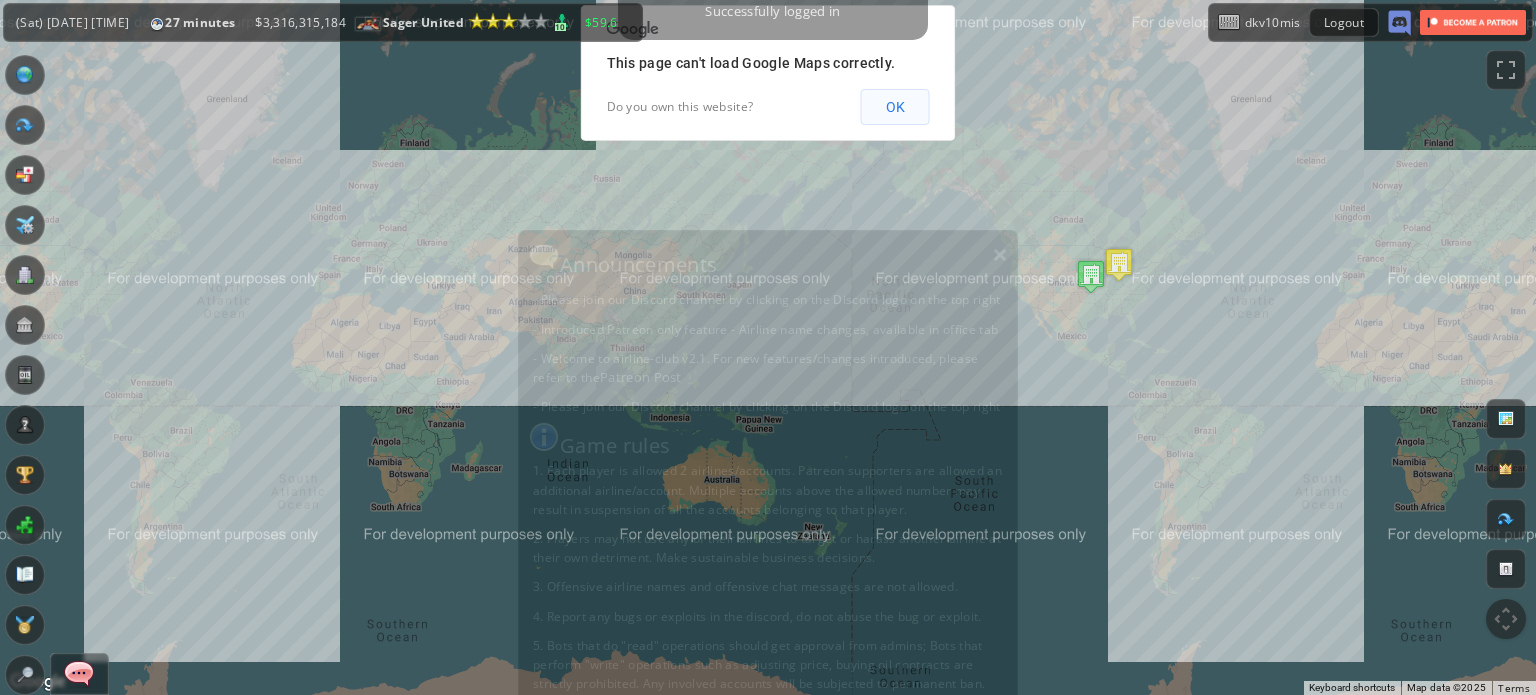 click on "OK" at bounding box center [895, 107] 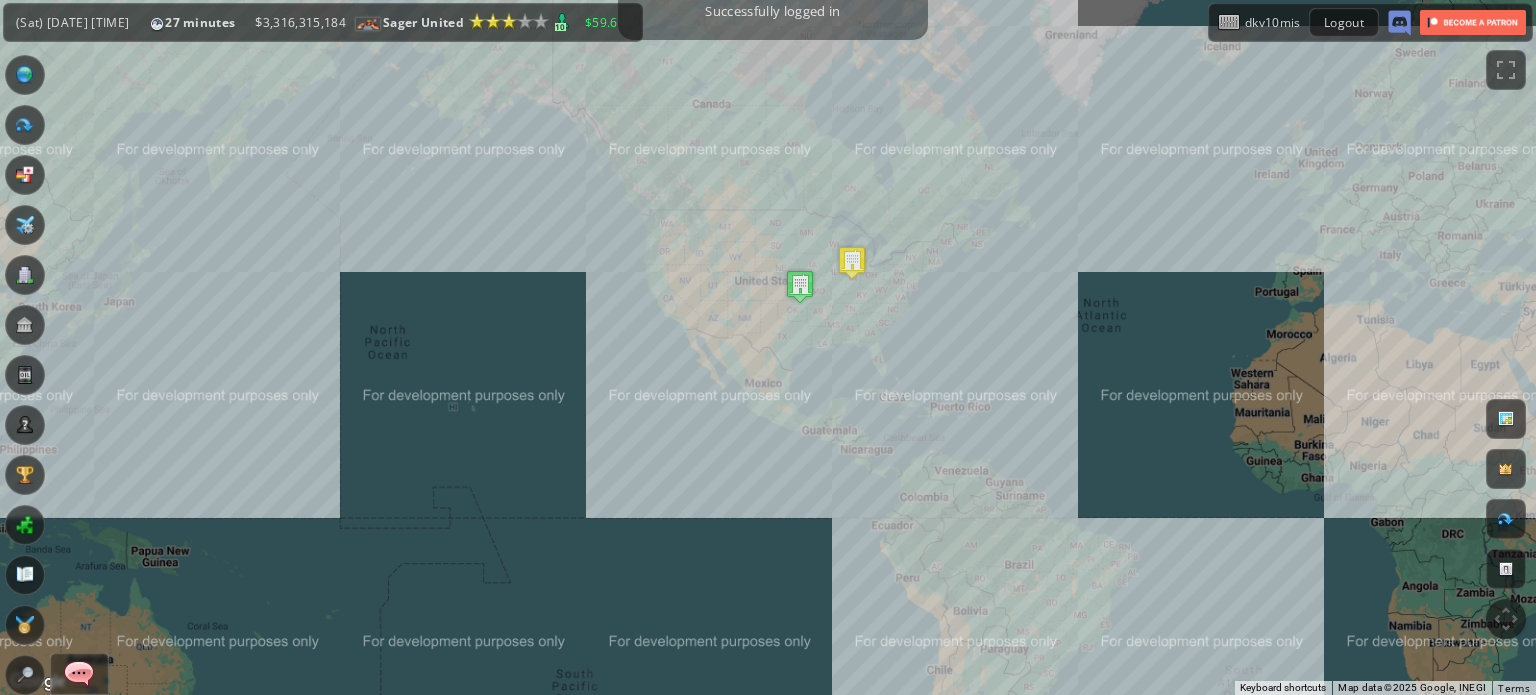 drag, startPoint x: 1157, startPoint y: 291, endPoint x: 757, endPoint y: 247, distance: 402.41272 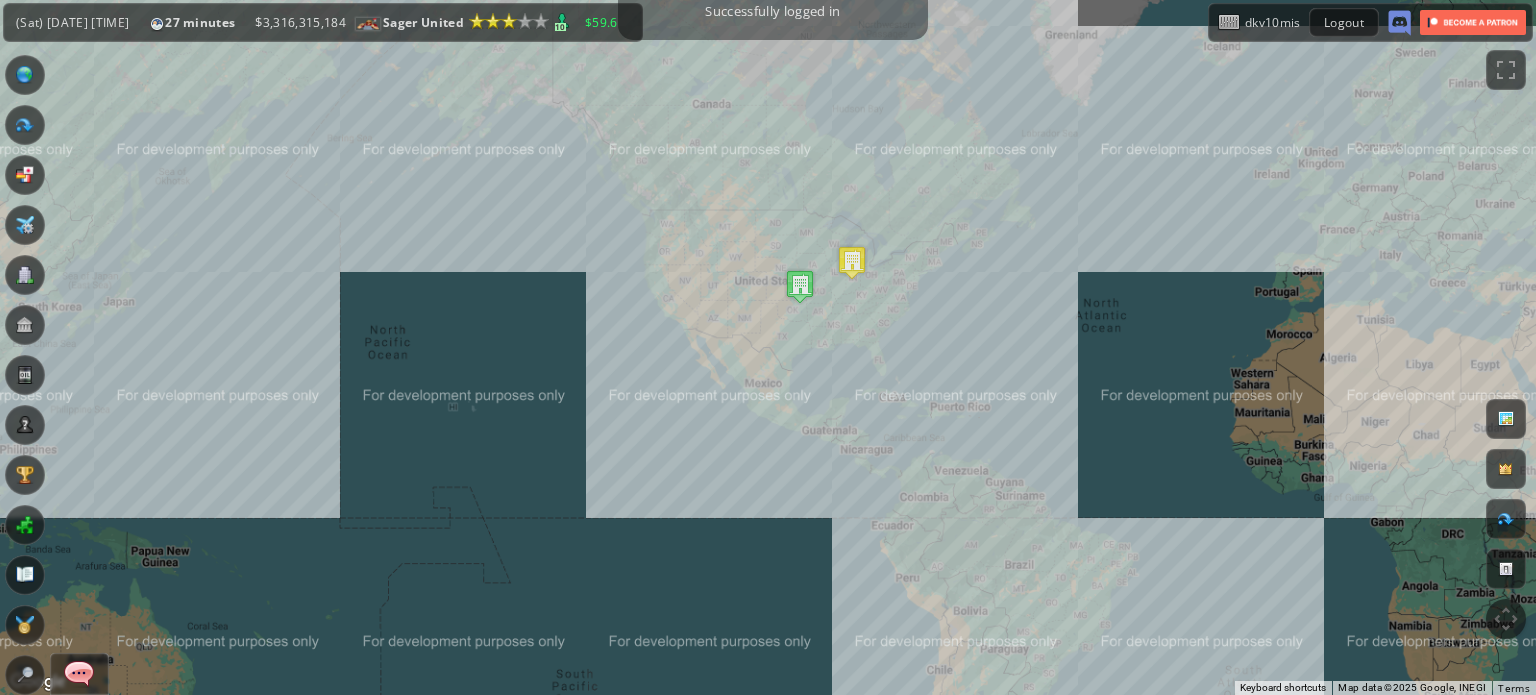 click on "To navigate, press the arrow keys." at bounding box center (768, 347) 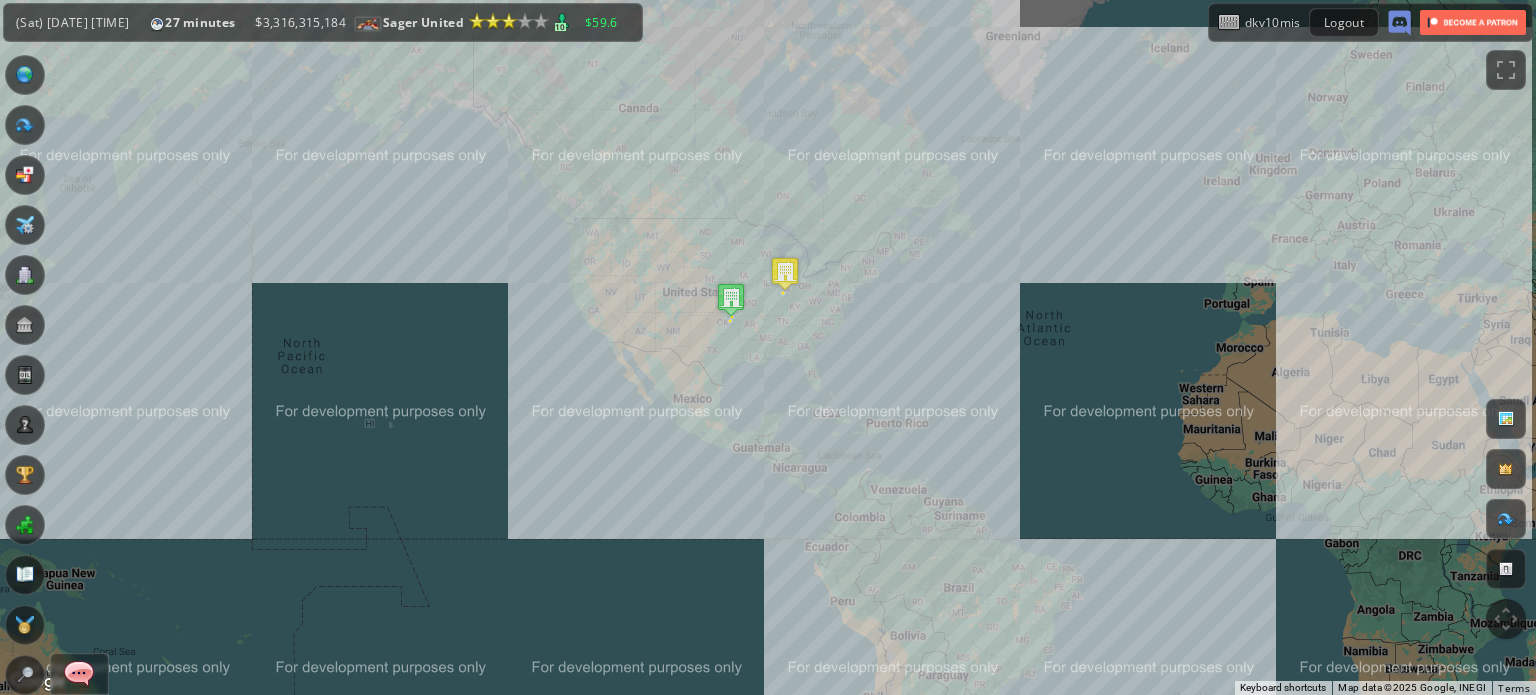 drag, startPoint x: 844, startPoint y: 342, endPoint x: 828, endPoint y: 403, distance: 63.06346 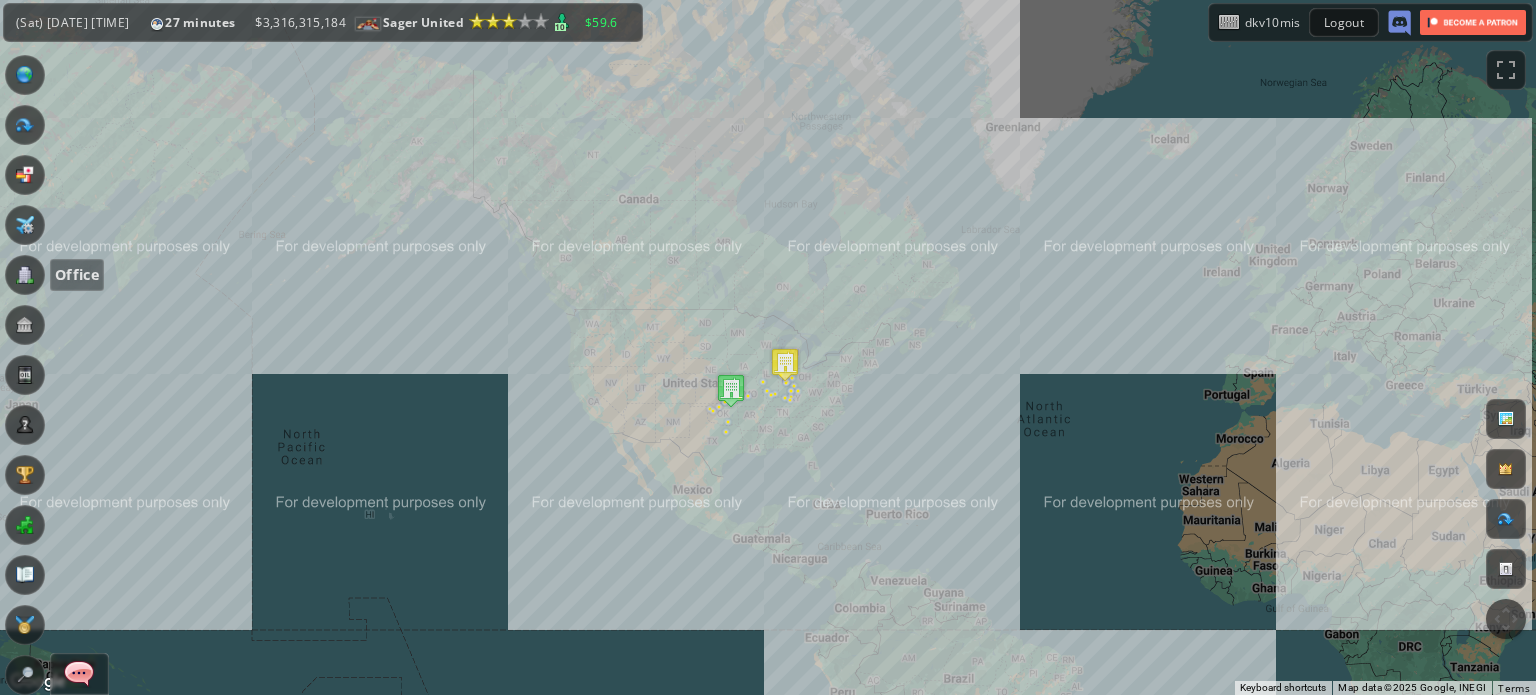 click at bounding box center (25, 275) 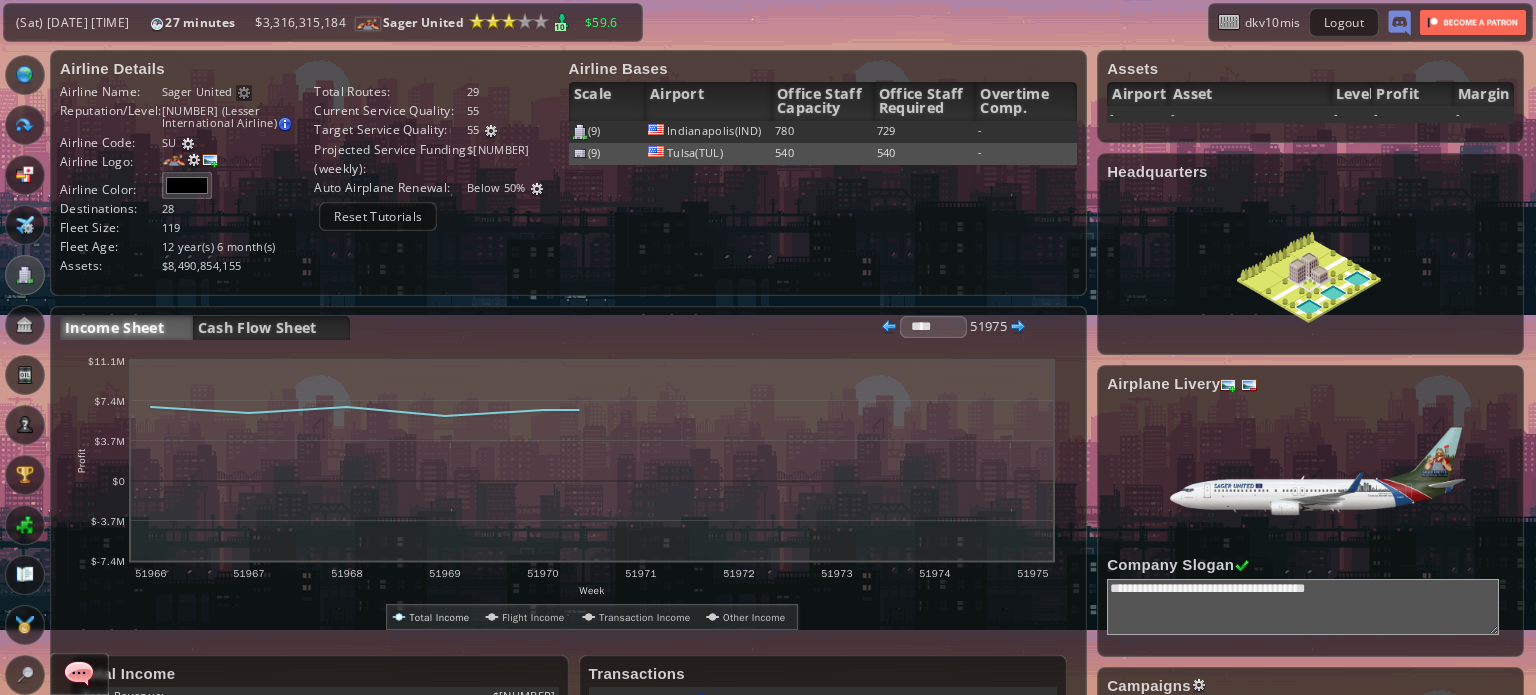 drag, startPoint x: 930, startPoint y: 207, endPoint x: 941, endPoint y: 241, distance: 35.735138 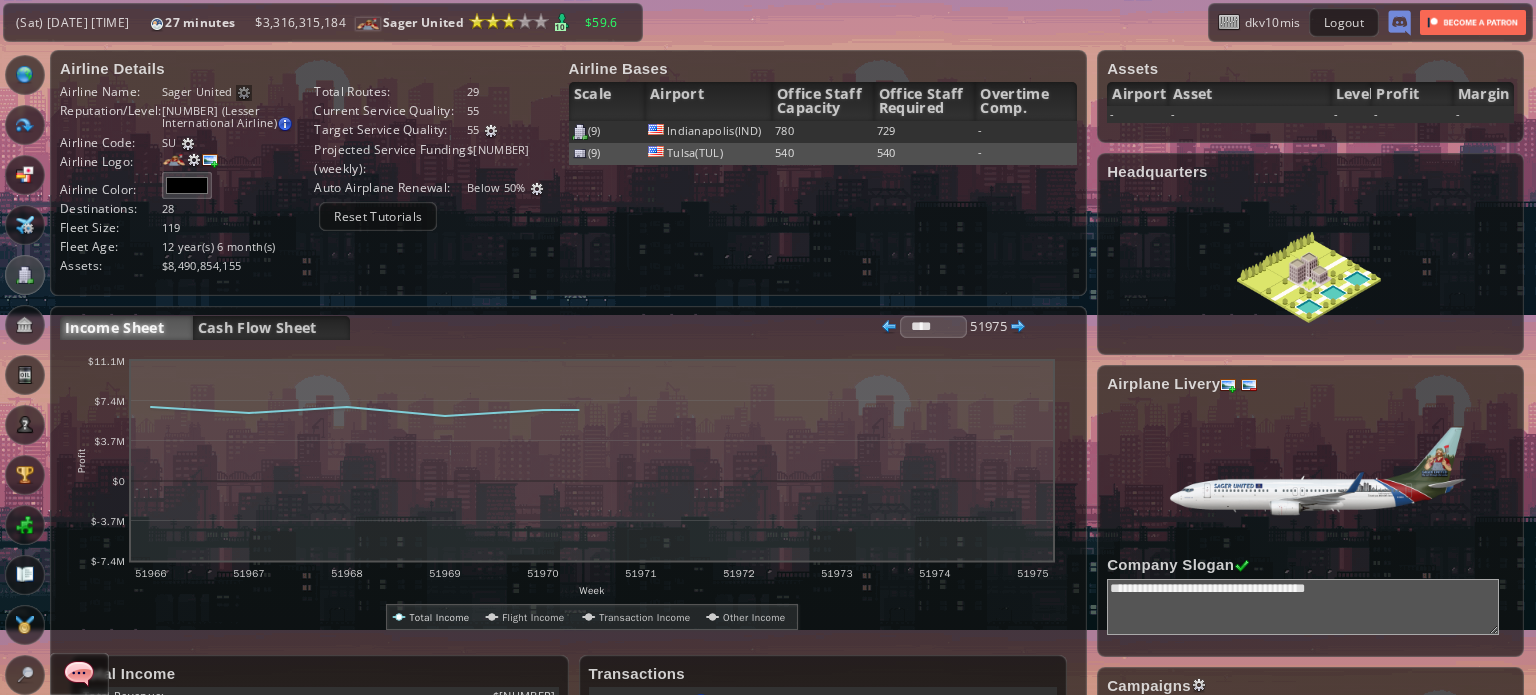 click on "Airline Details
Airline Name:
[BRAND]
Airline rename is only available to Patreon members
Reputation/Level:
[NUMBER] (Lesser International Airline) Target Reputation: [NUMBER] Airport Loyalist Ranking : [NUMBER] Alliance Bonus : [NUMBER] Passengers carried : [NUMBER] Current reputation adjusts slowly towards the target reputation Next Grade: [NUMBER]
Airline Code: SU ** $" at bounding box center [568, 173] 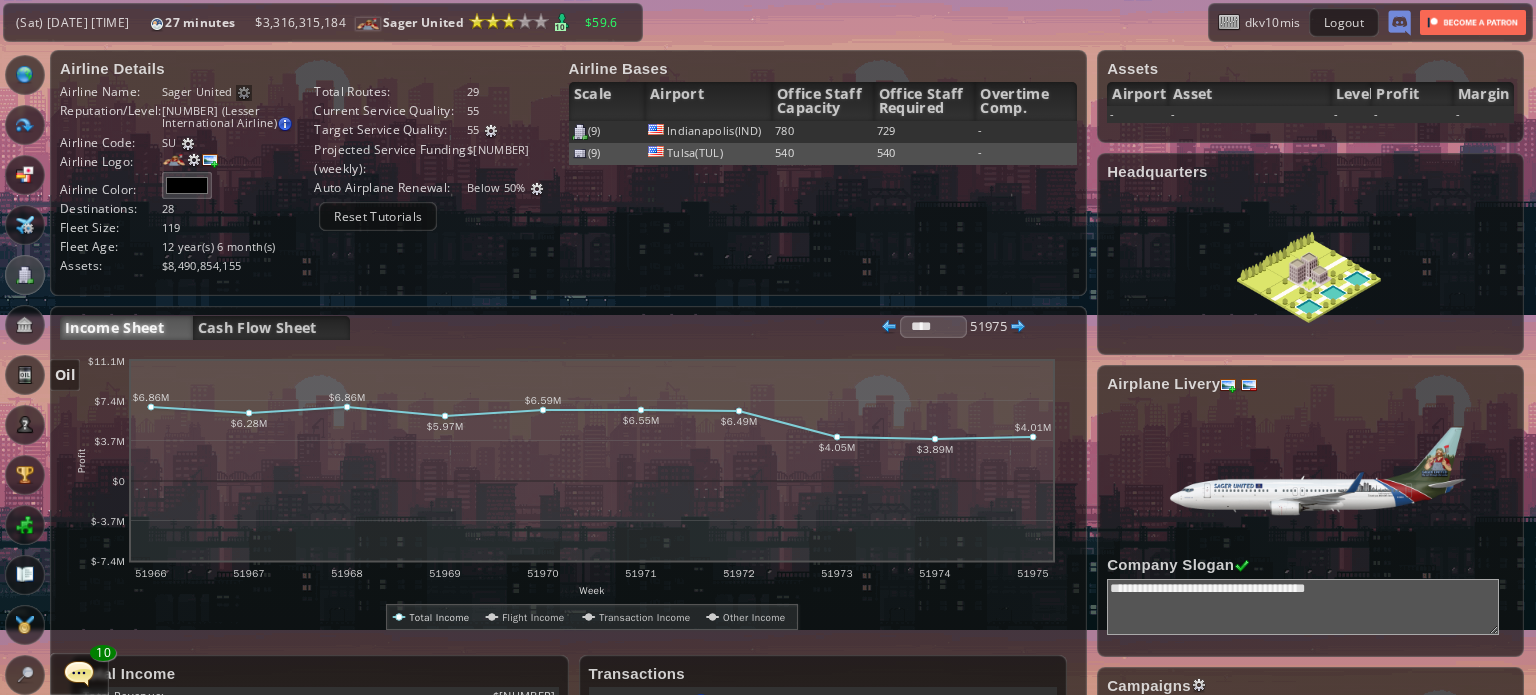 click at bounding box center (25, 375) 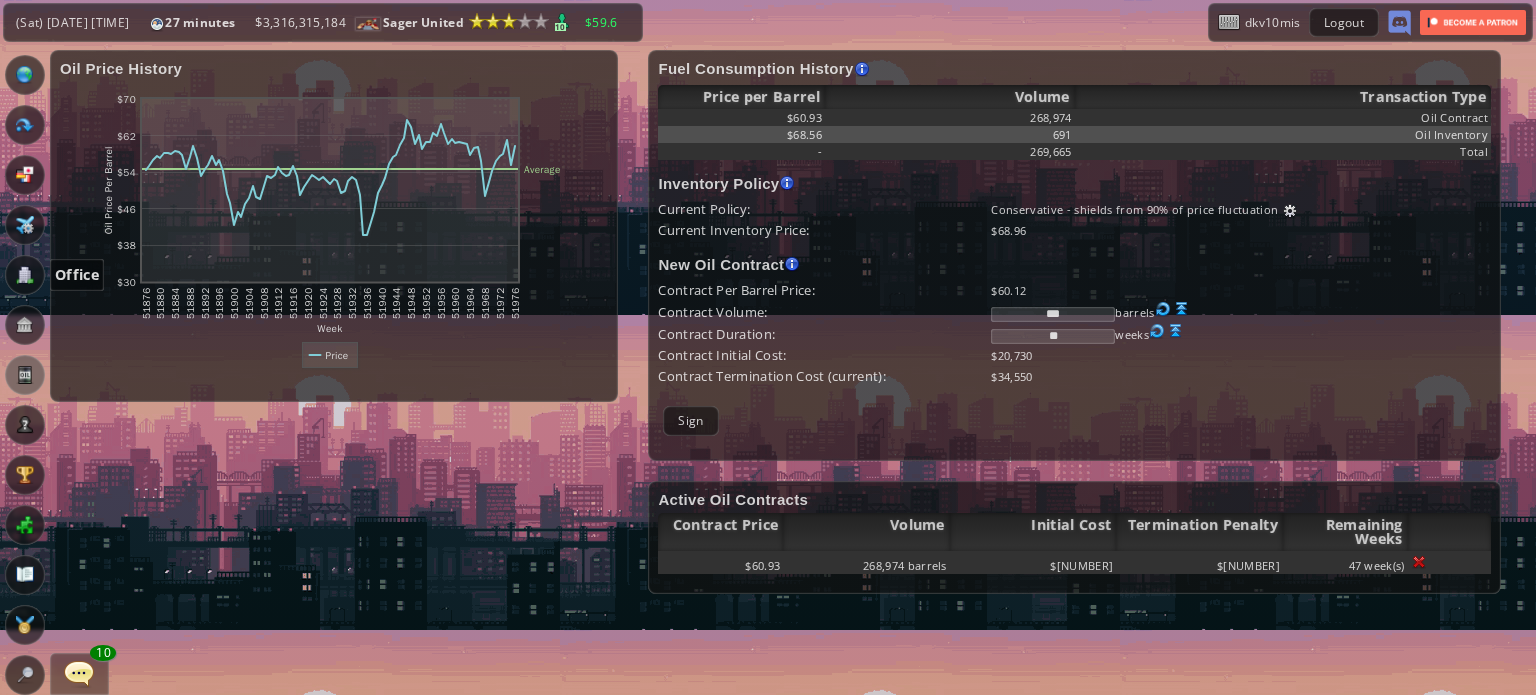 click at bounding box center [25, 275] 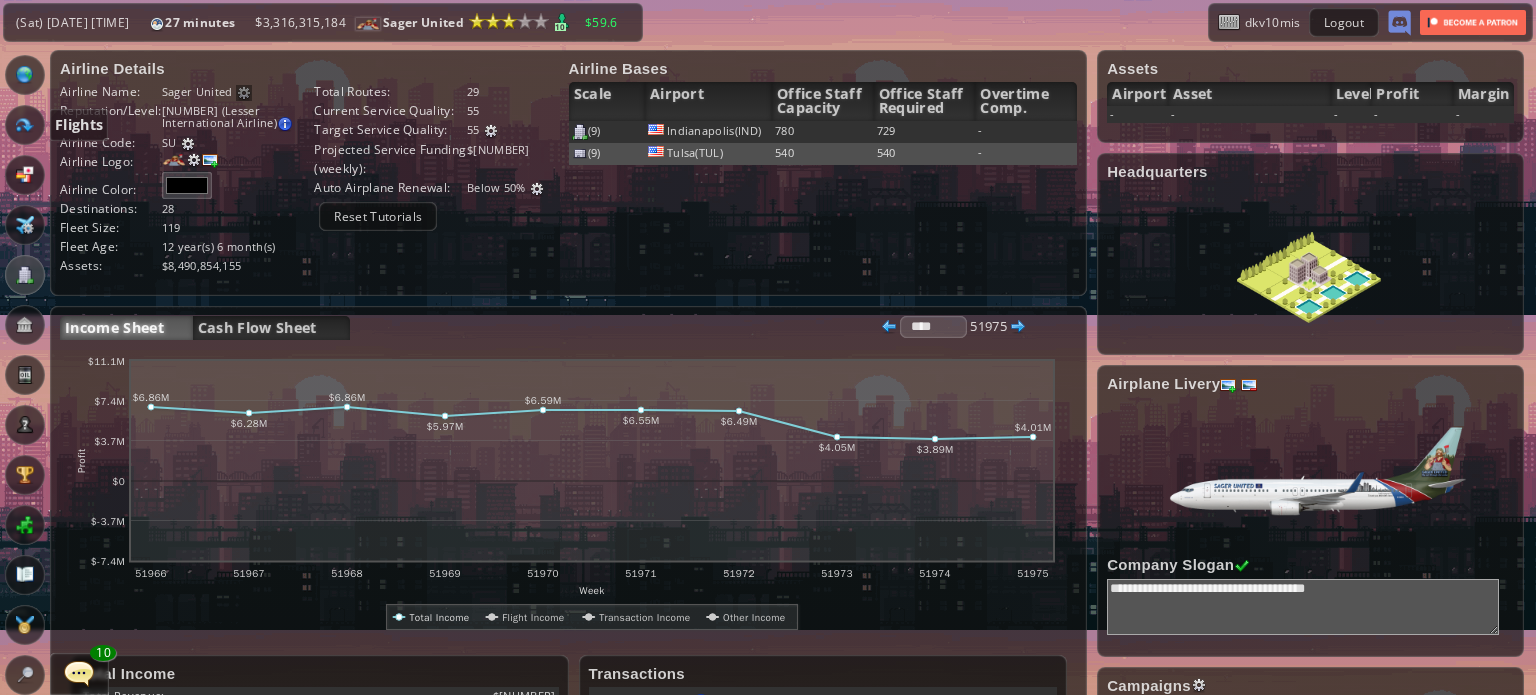 click at bounding box center [25, 125] 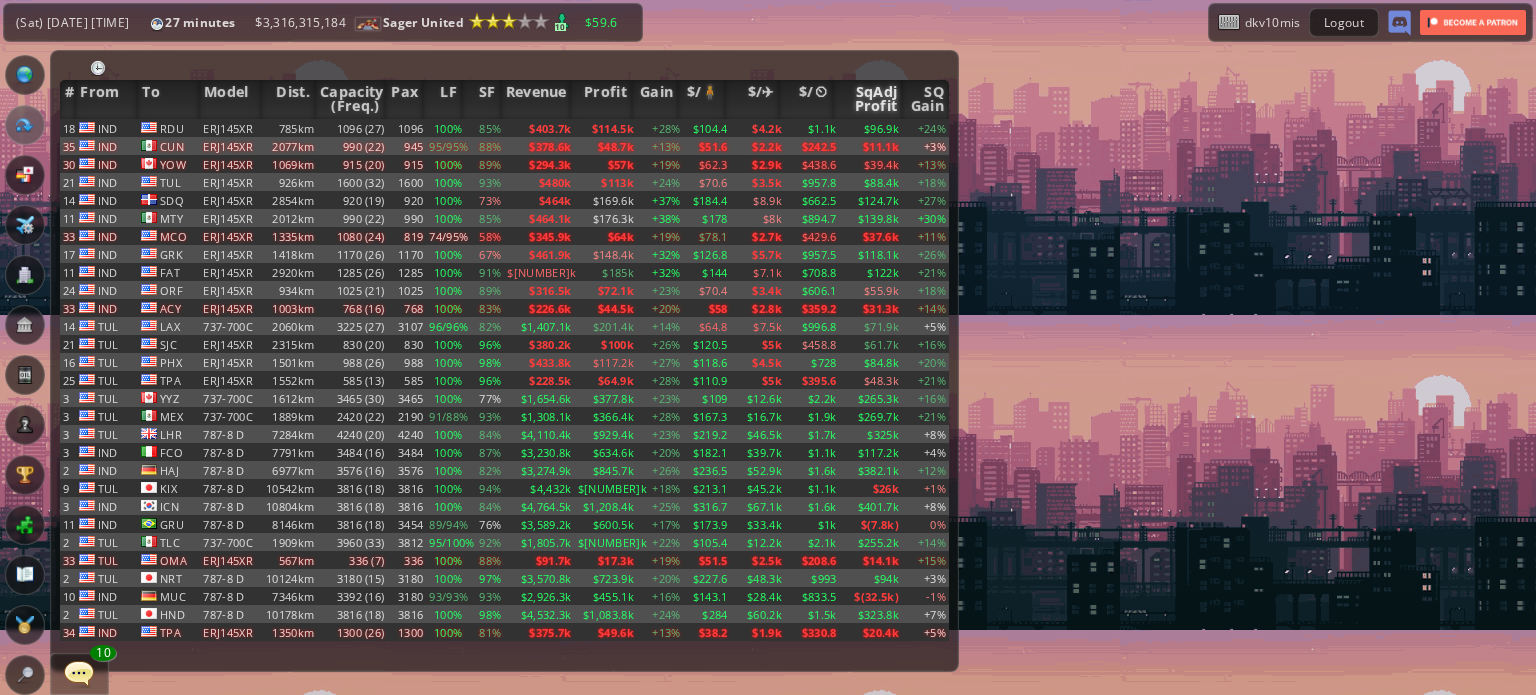 click on "SqAdj Profit" at bounding box center [868, 99] 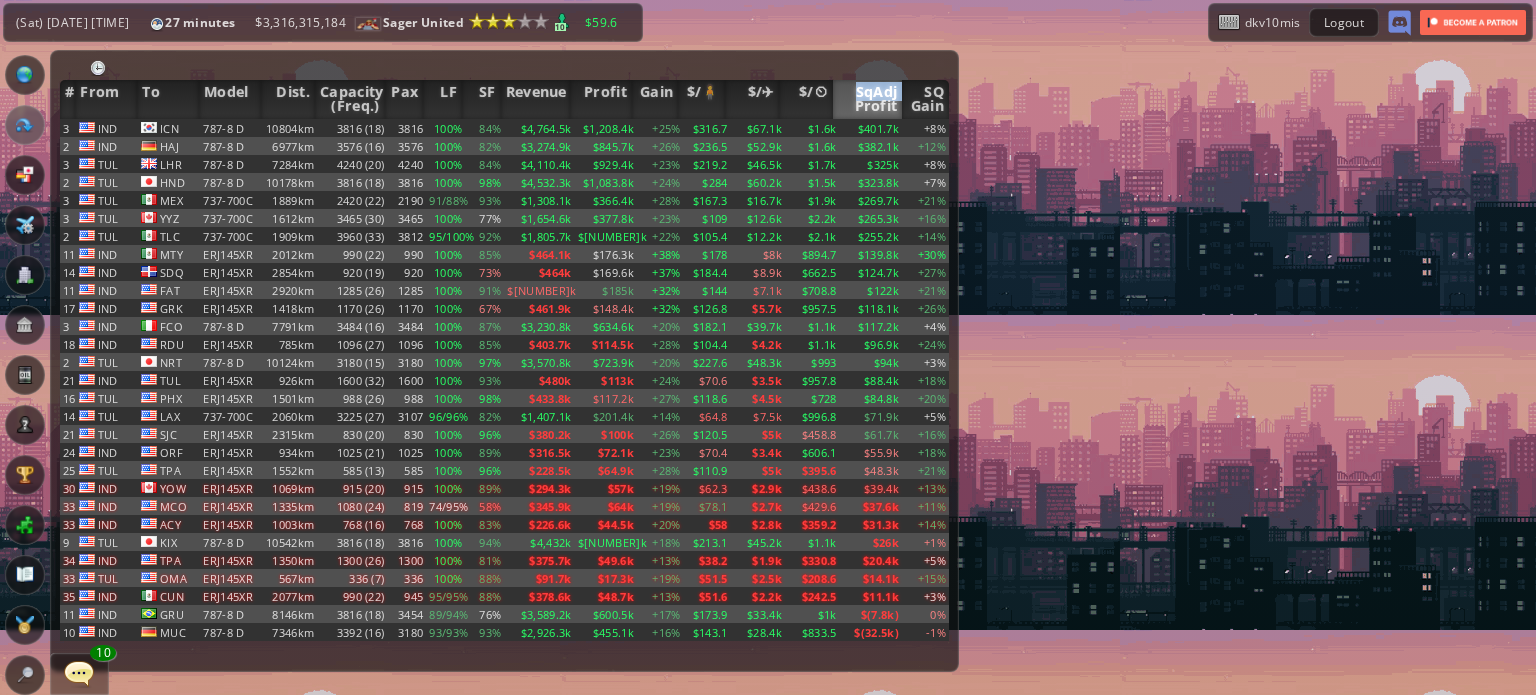click on "SqAdj Profit" at bounding box center (868, 99) 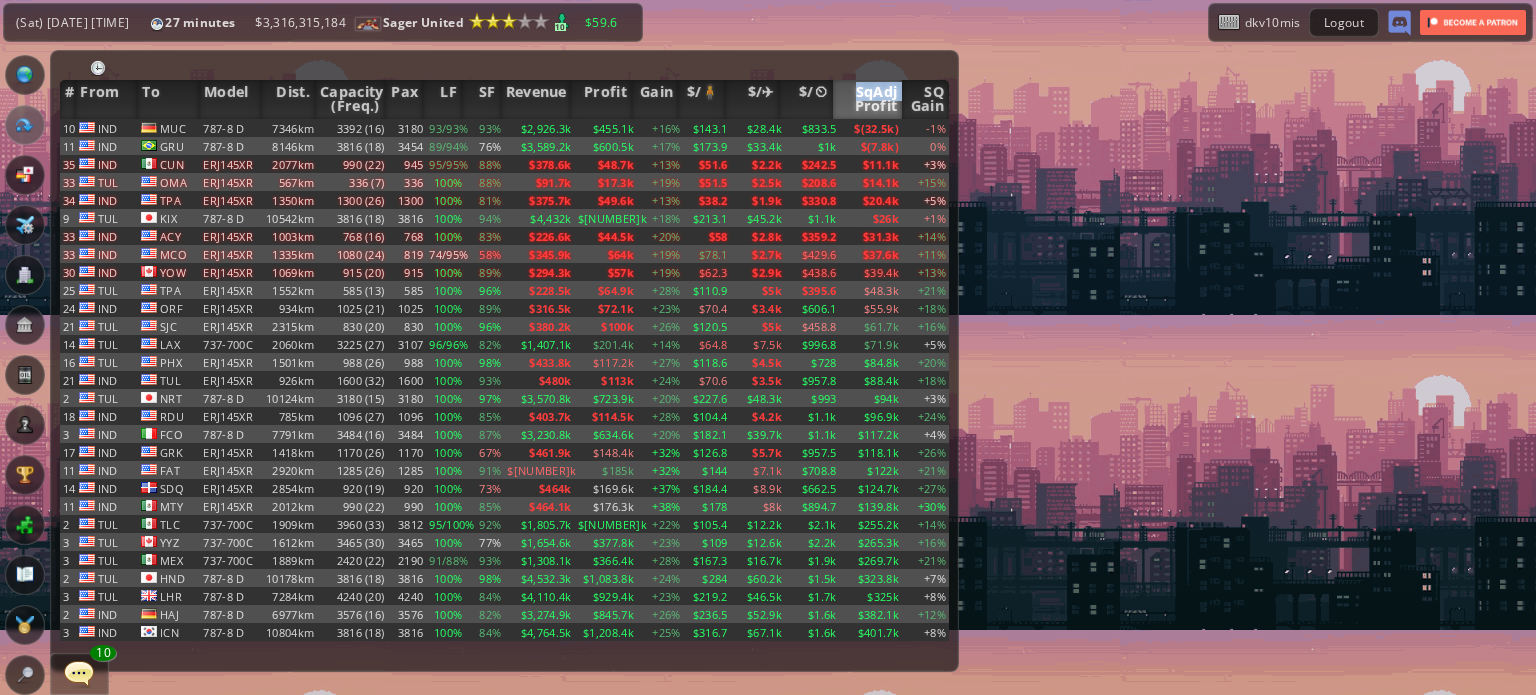 click on "SqAdj Profit" at bounding box center [868, 99] 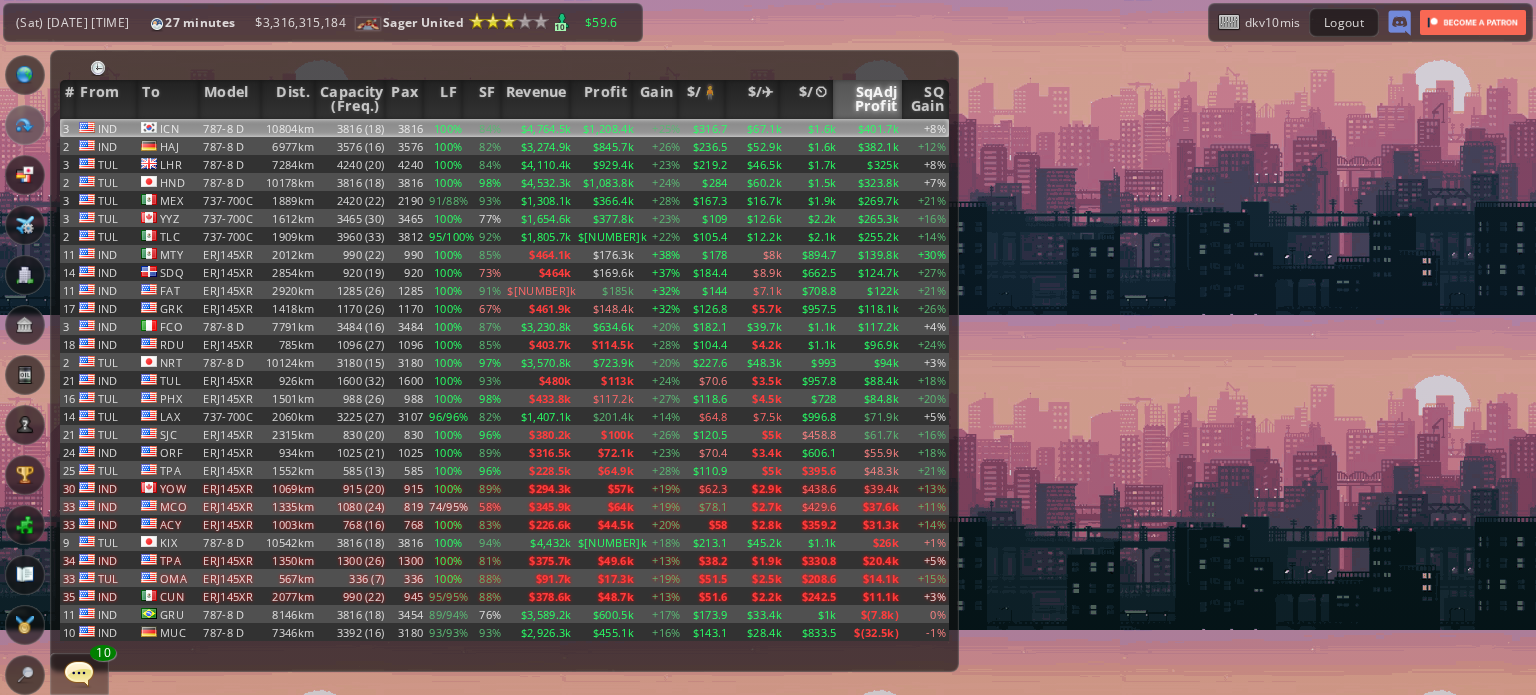 click on "3816" at bounding box center [406, 128] 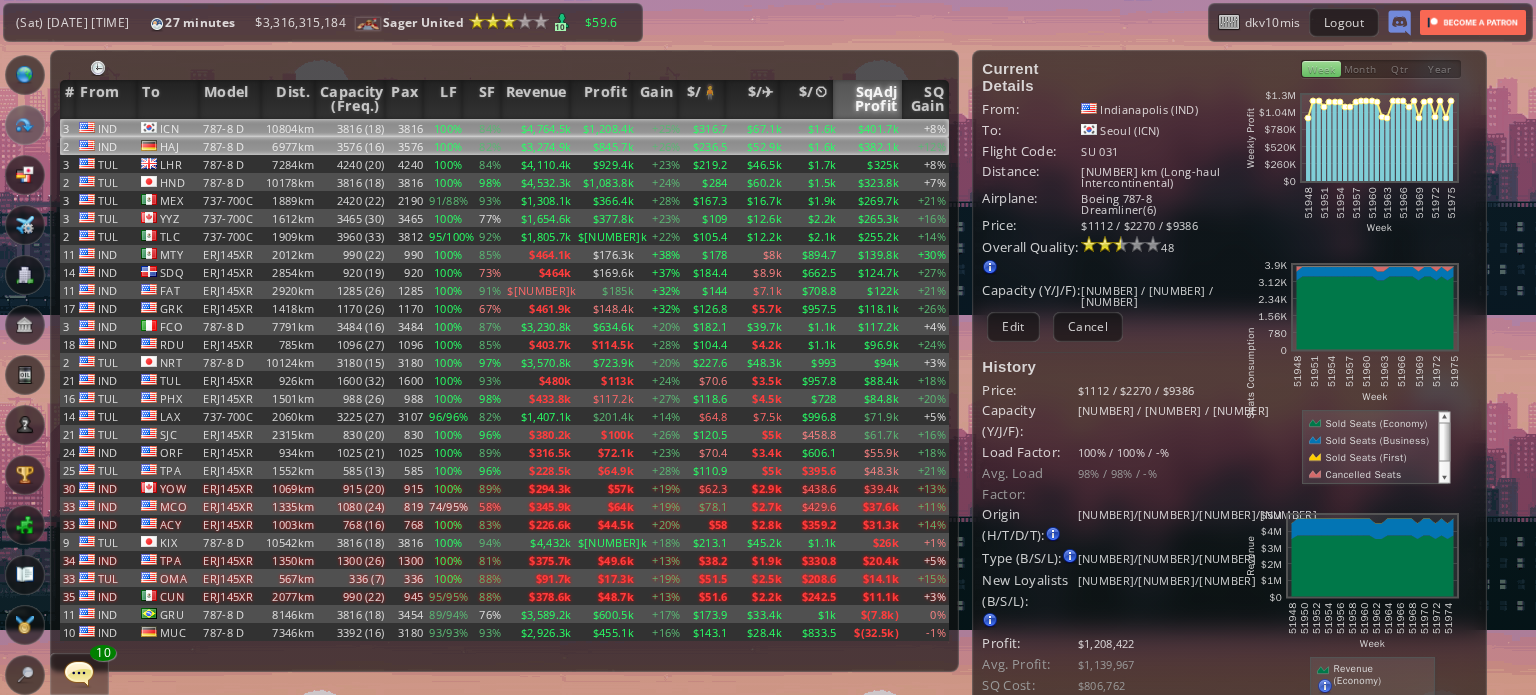 click on "3576" at bounding box center [406, 128] 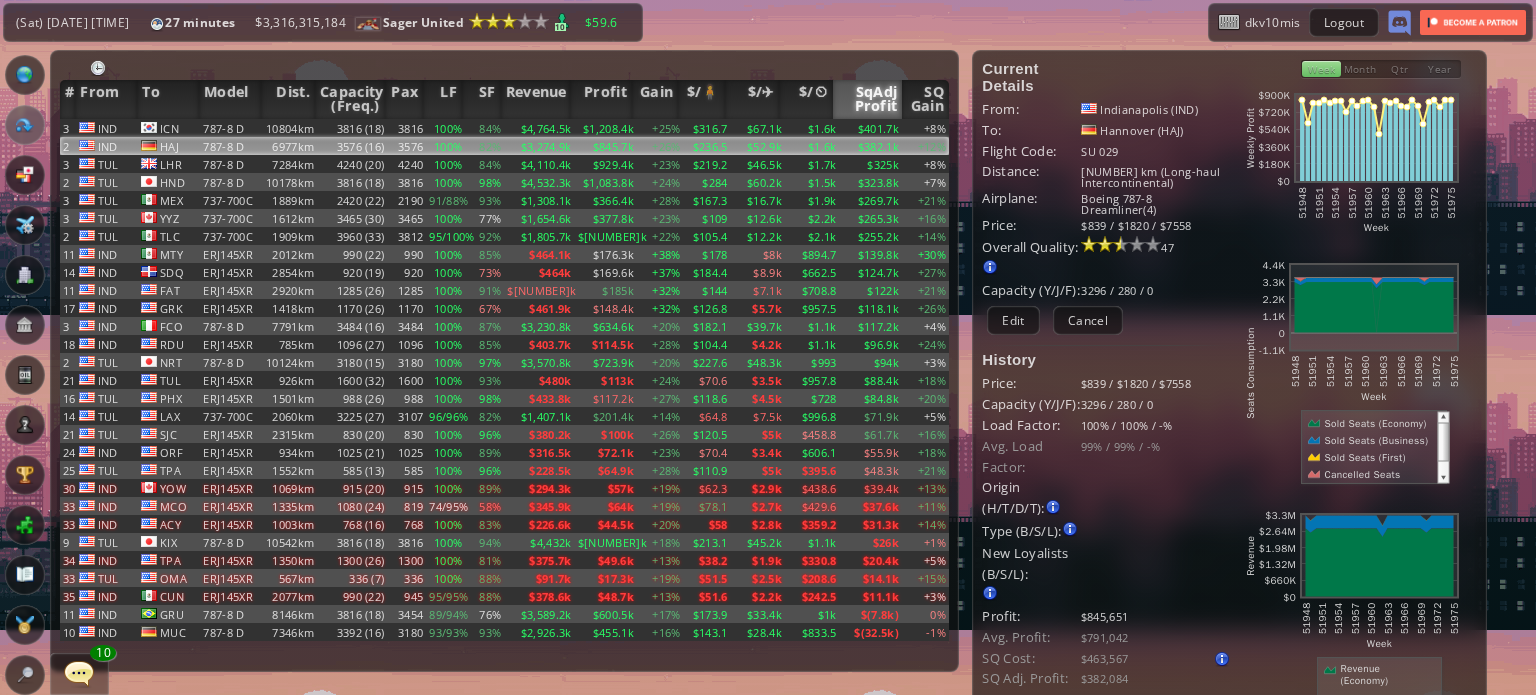 click on "3576" at bounding box center (406, 146) 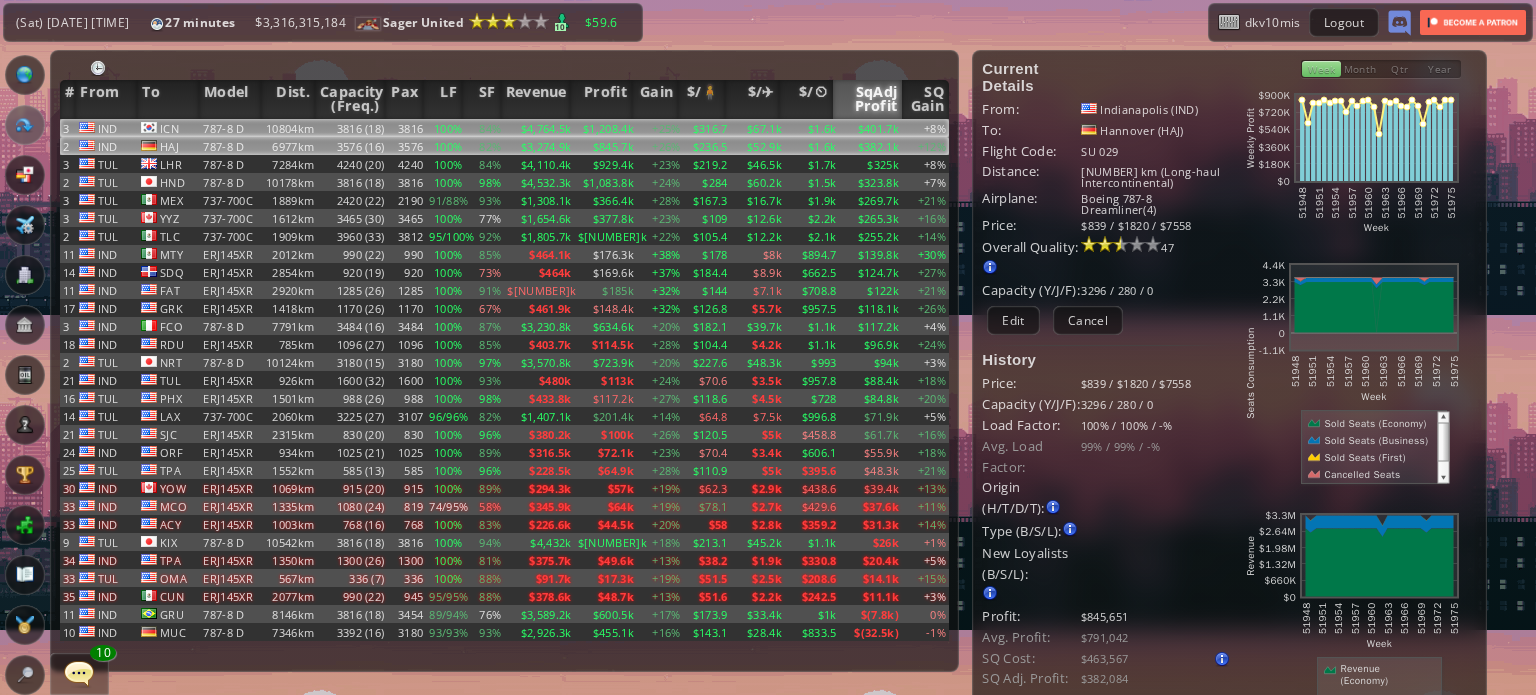 click on "3816" at bounding box center (406, 128) 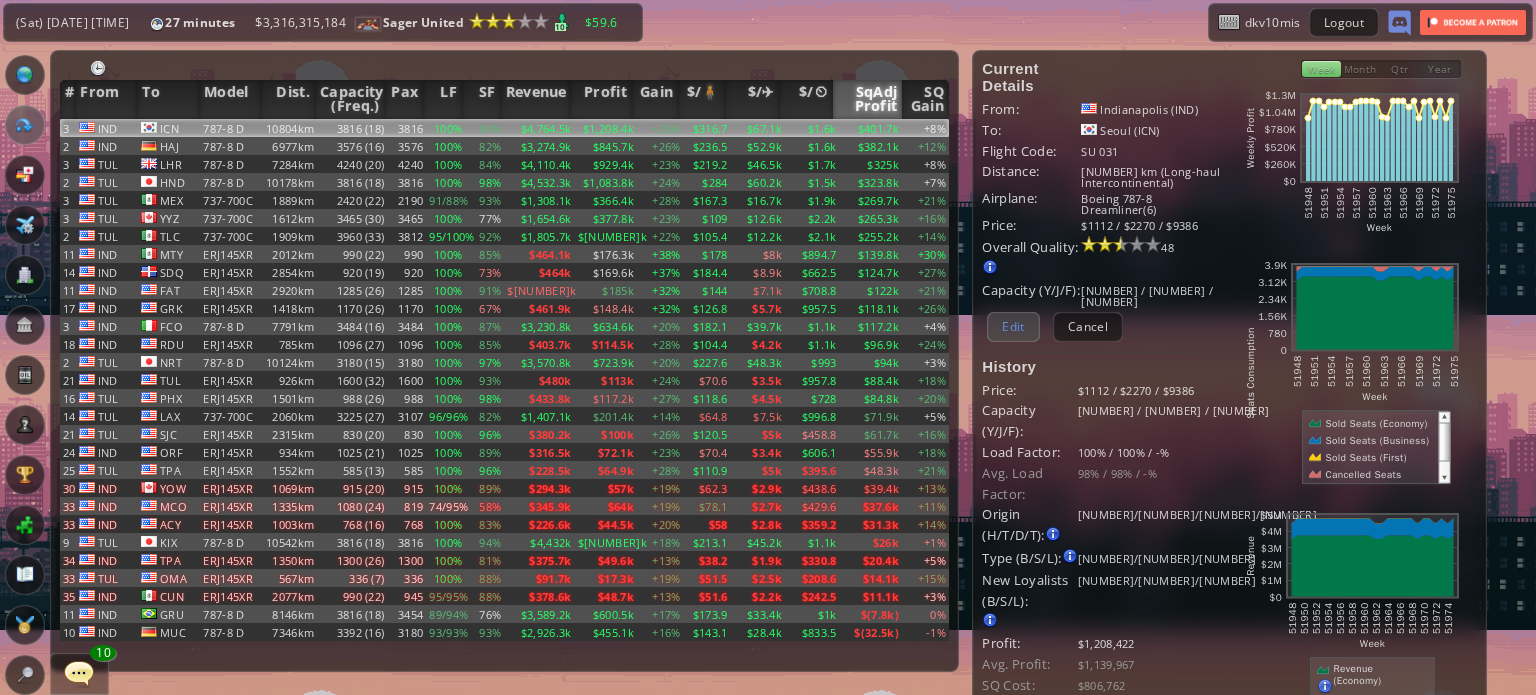 click on "Edit" at bounding box center (1013, 326) 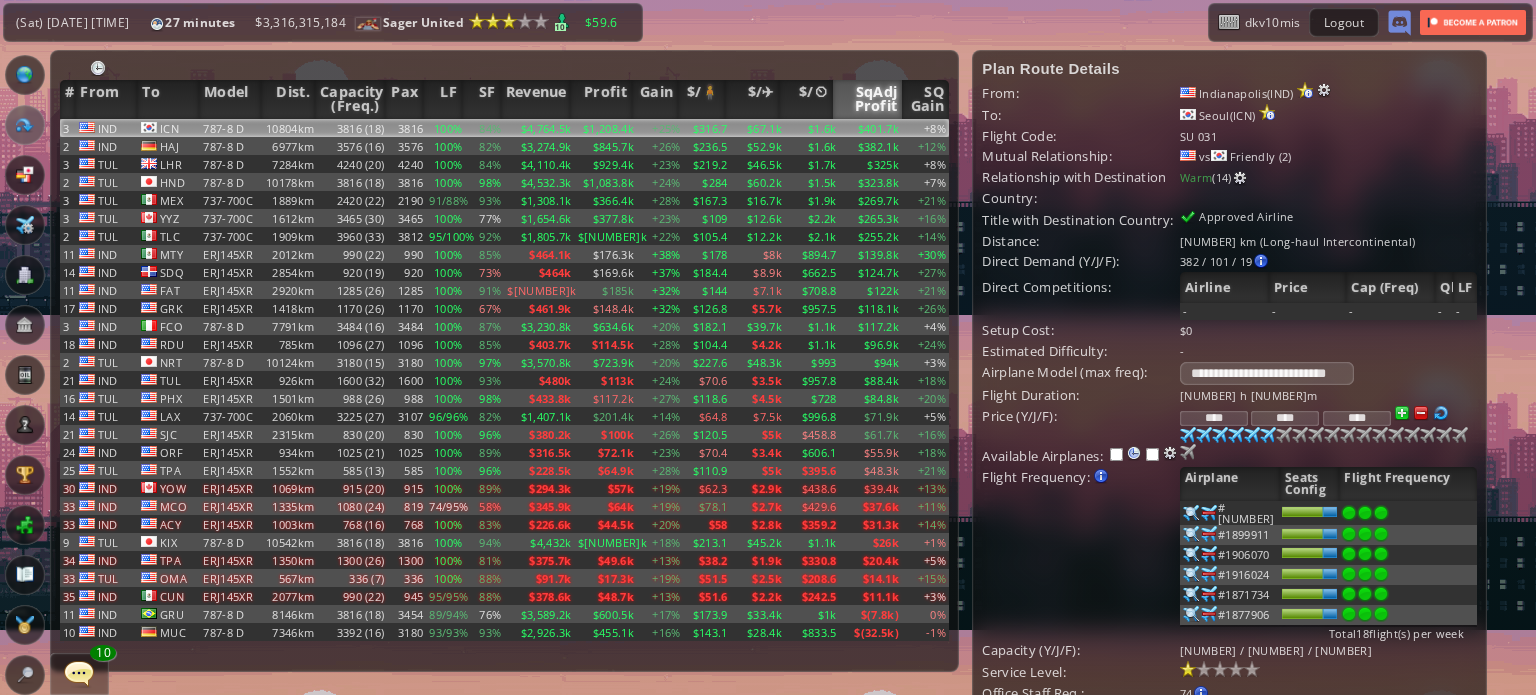 scroll, scrollTop: 100, scrollLeft: 0, axis: vertical 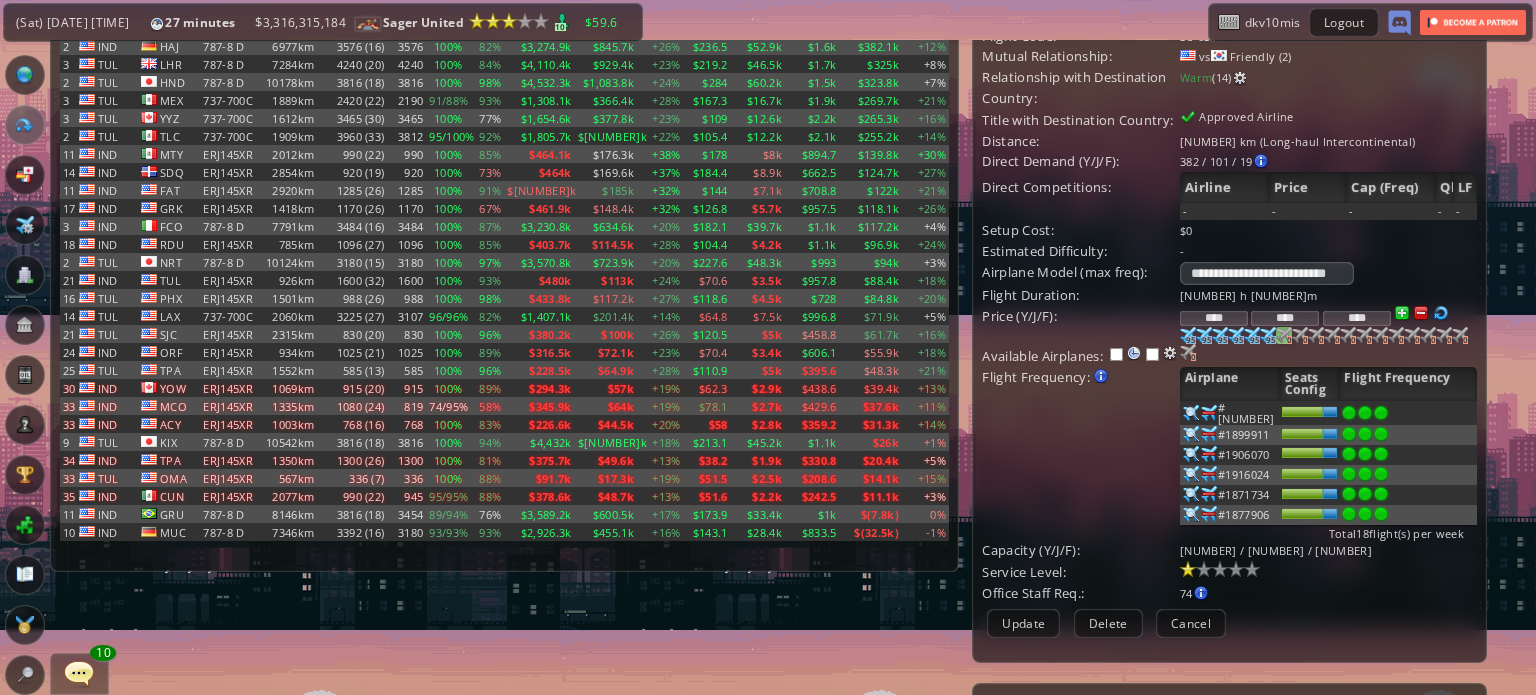 click at bounding box center [1188, 335] 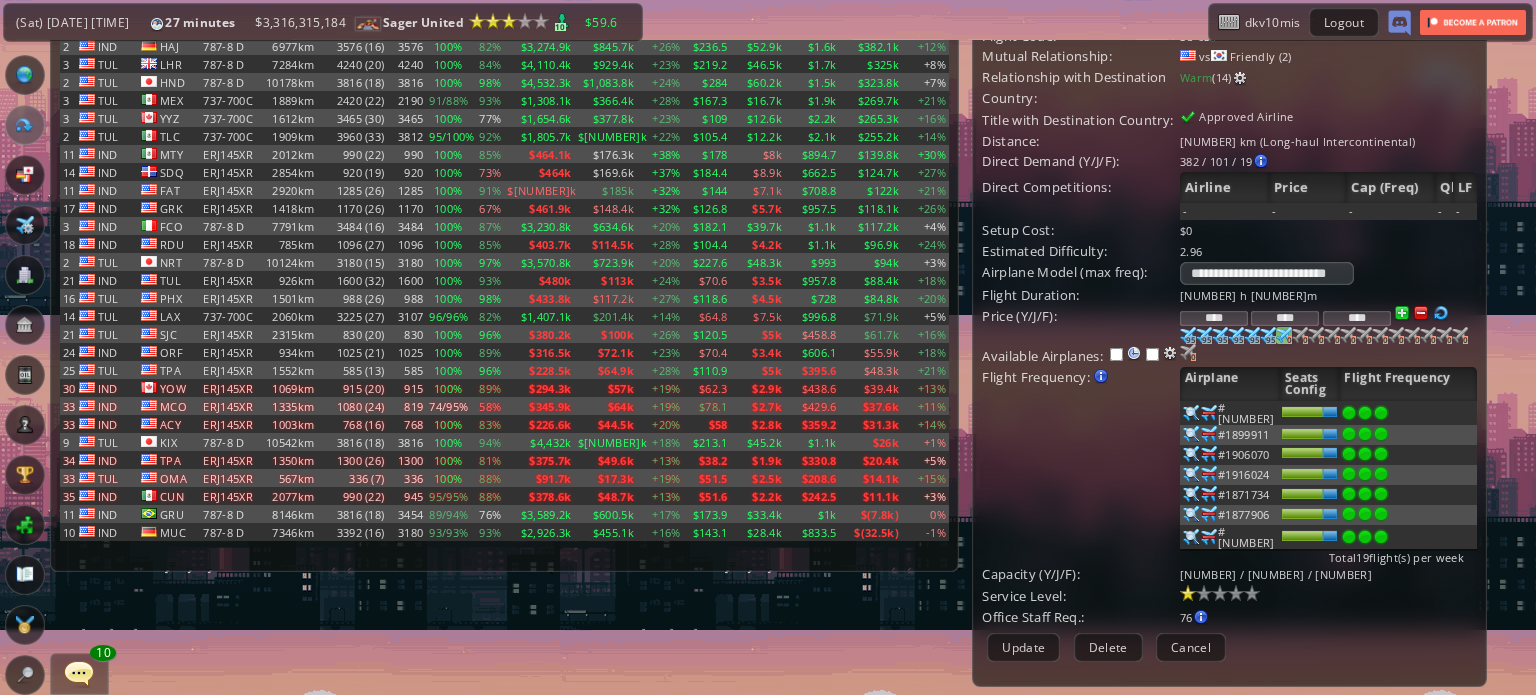 drag, startPoint x: 1378, startPoint y: 532, endPoint x: 1294, endPoint y: 567, distance: 91 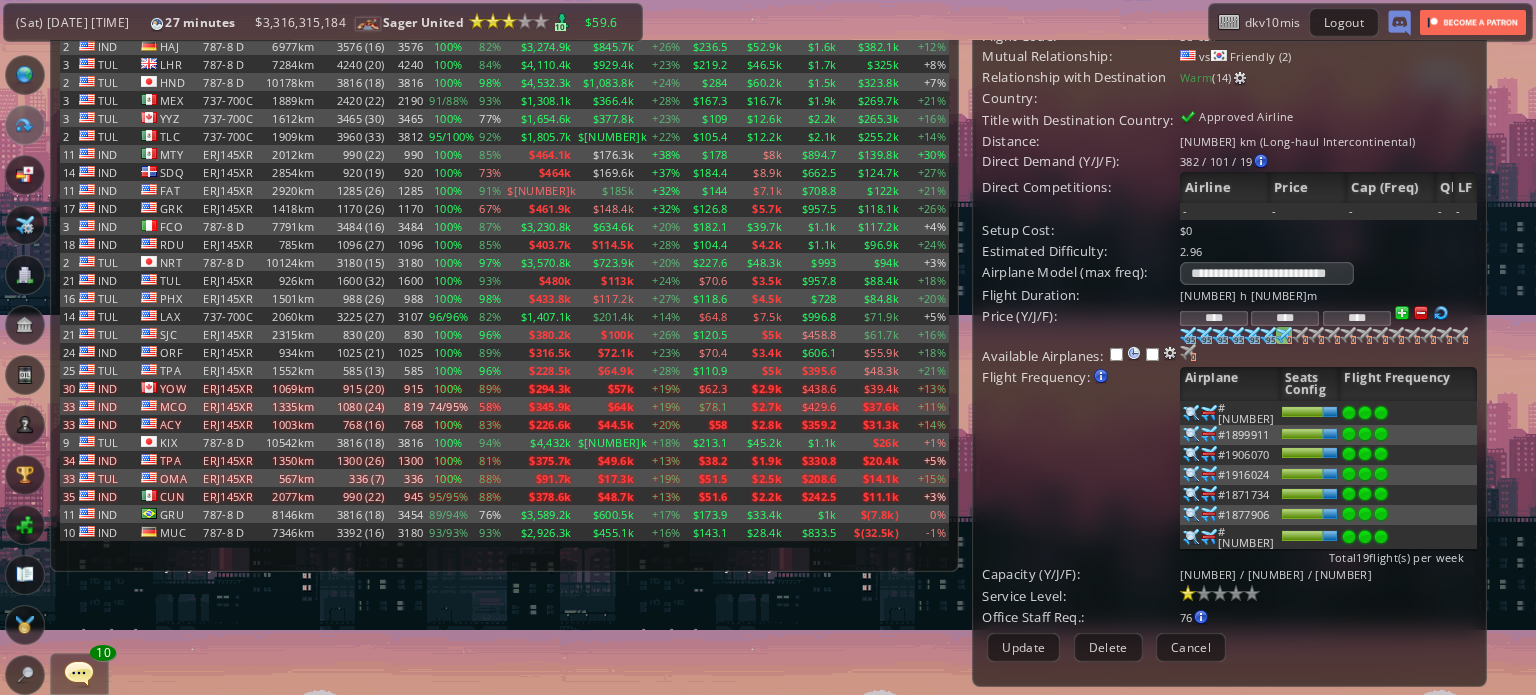click at bounding box center (1381, 413) 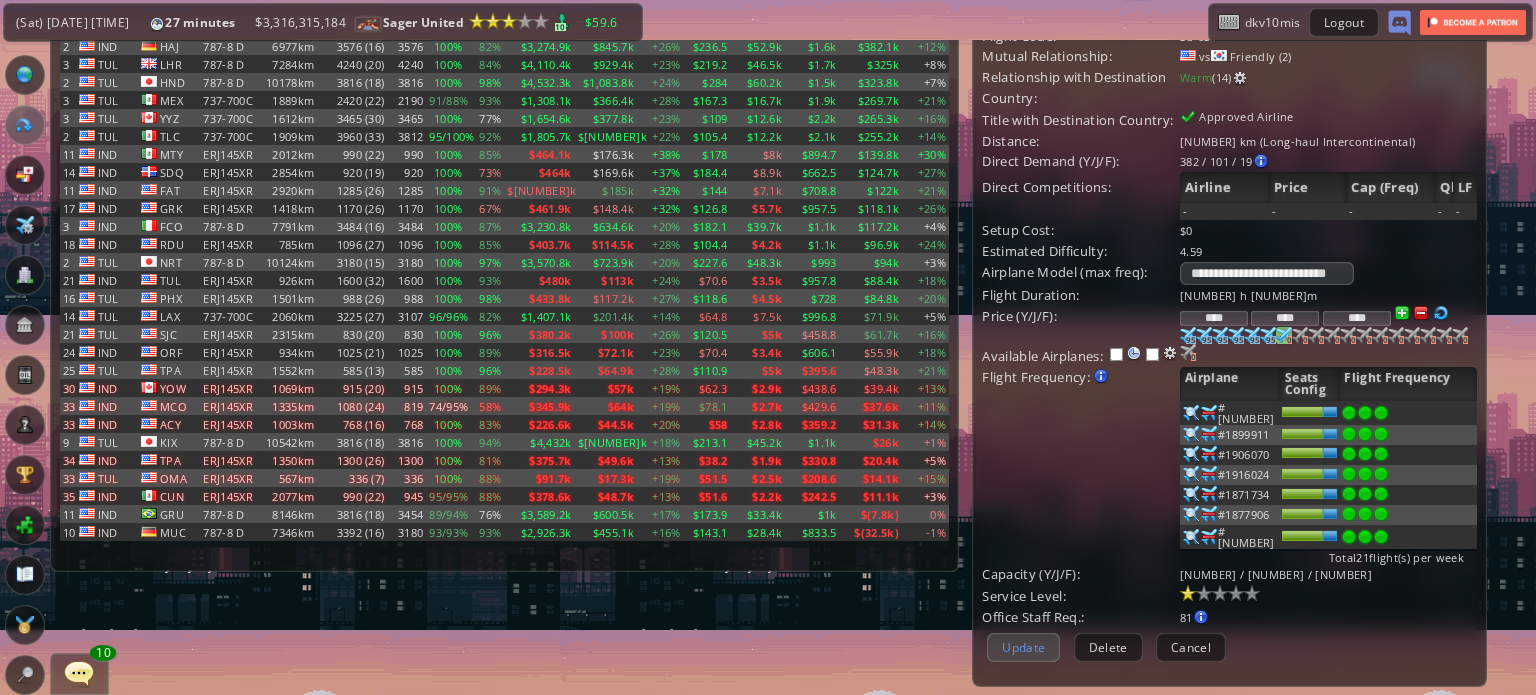 click on "Update" at bounding box center (1023, 647) 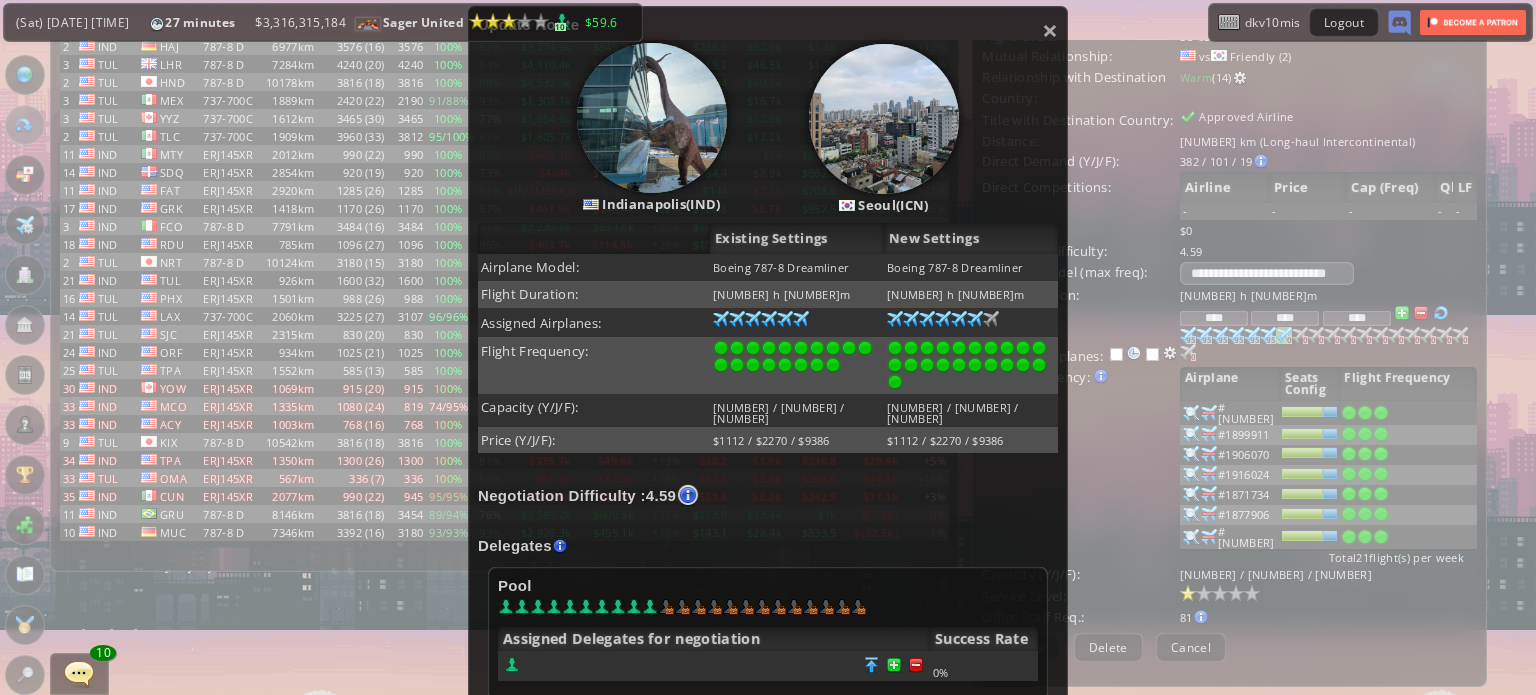 scroll, scrollTop: 300, scrollLeft: 0, axis: vertical 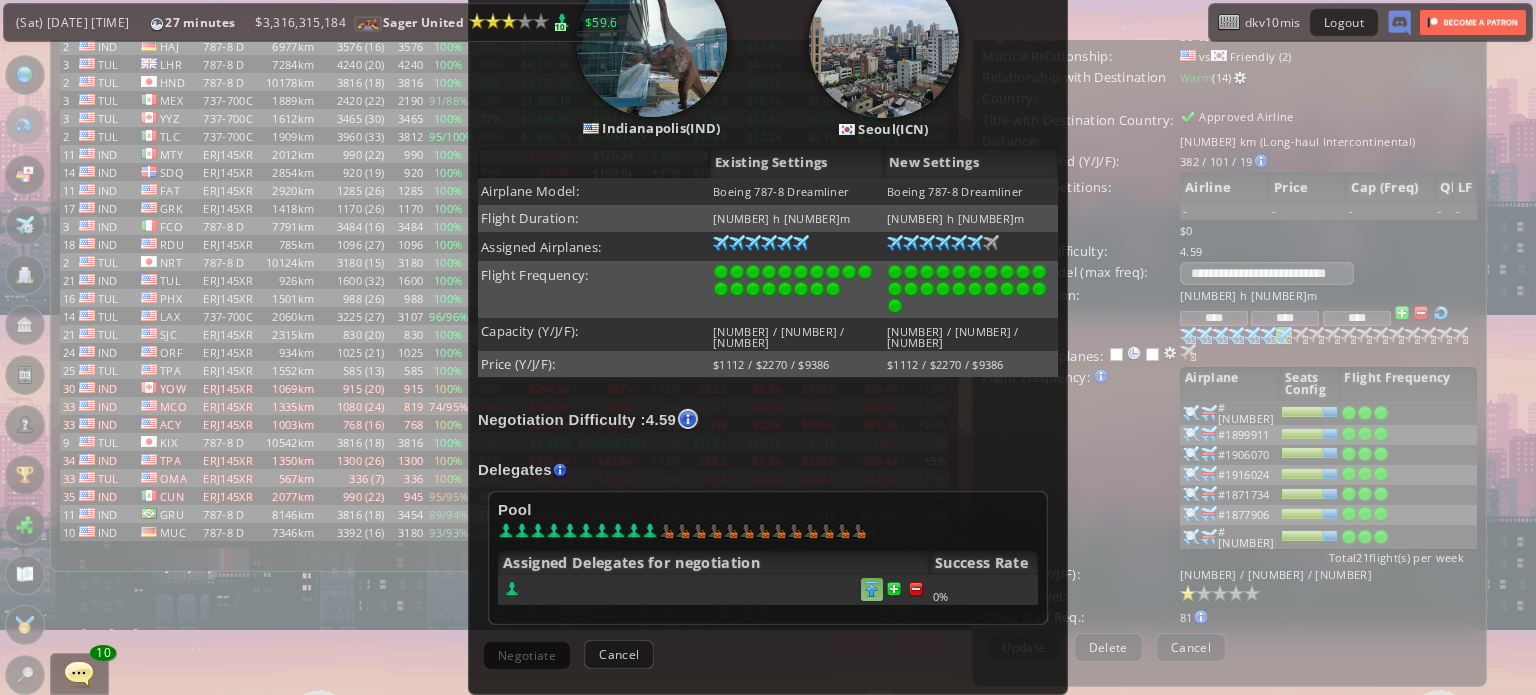 click at bounding box center [916, 589] 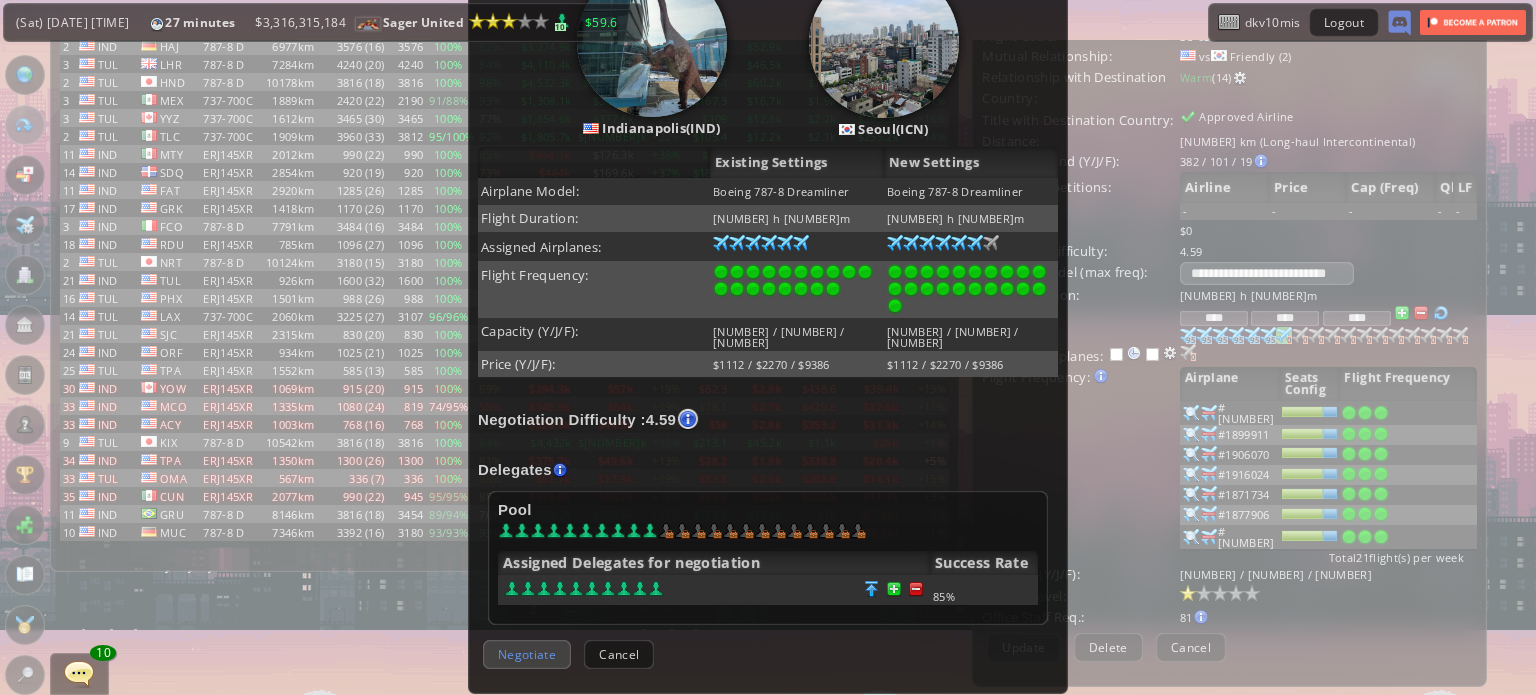 click on "Negotiate" at bounding box center (527, 654) 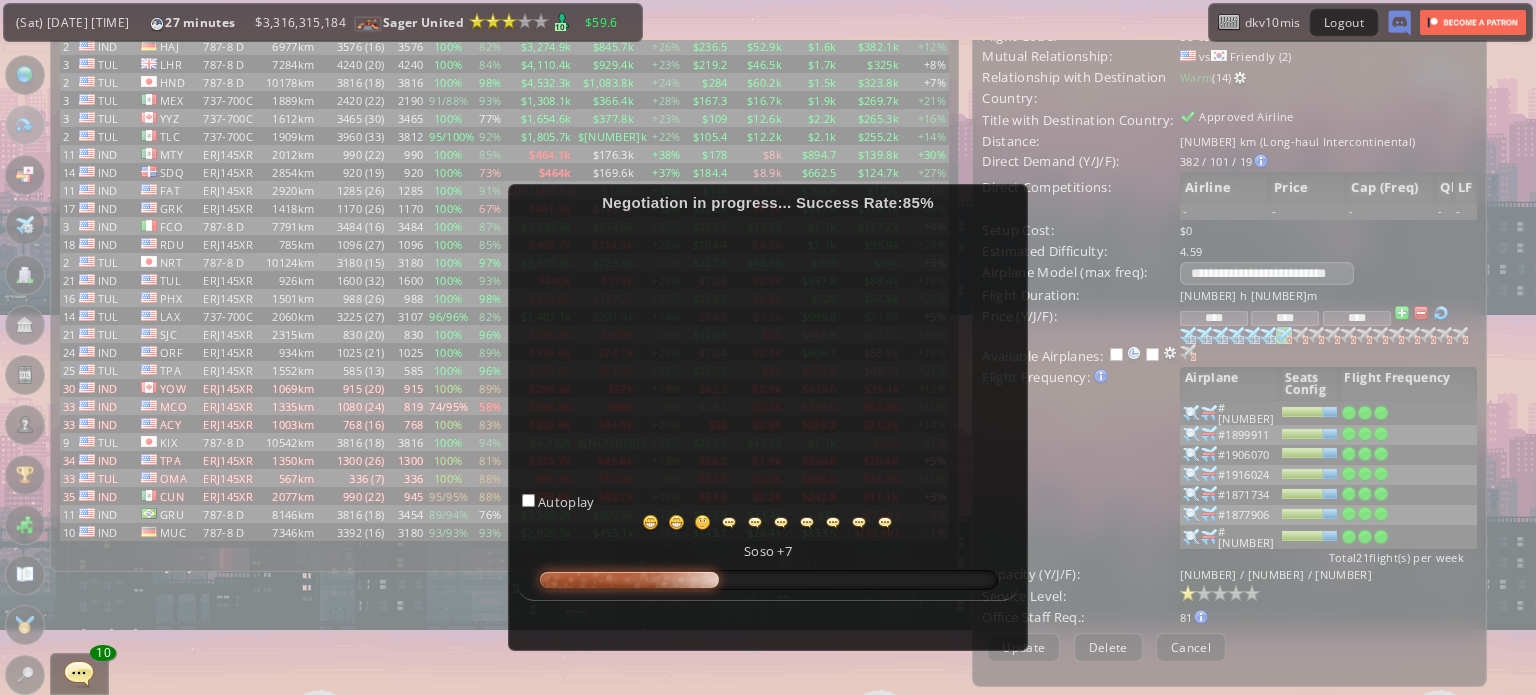 scroll, scrollTop: 100, scrollLeft: 0, axis: vertical 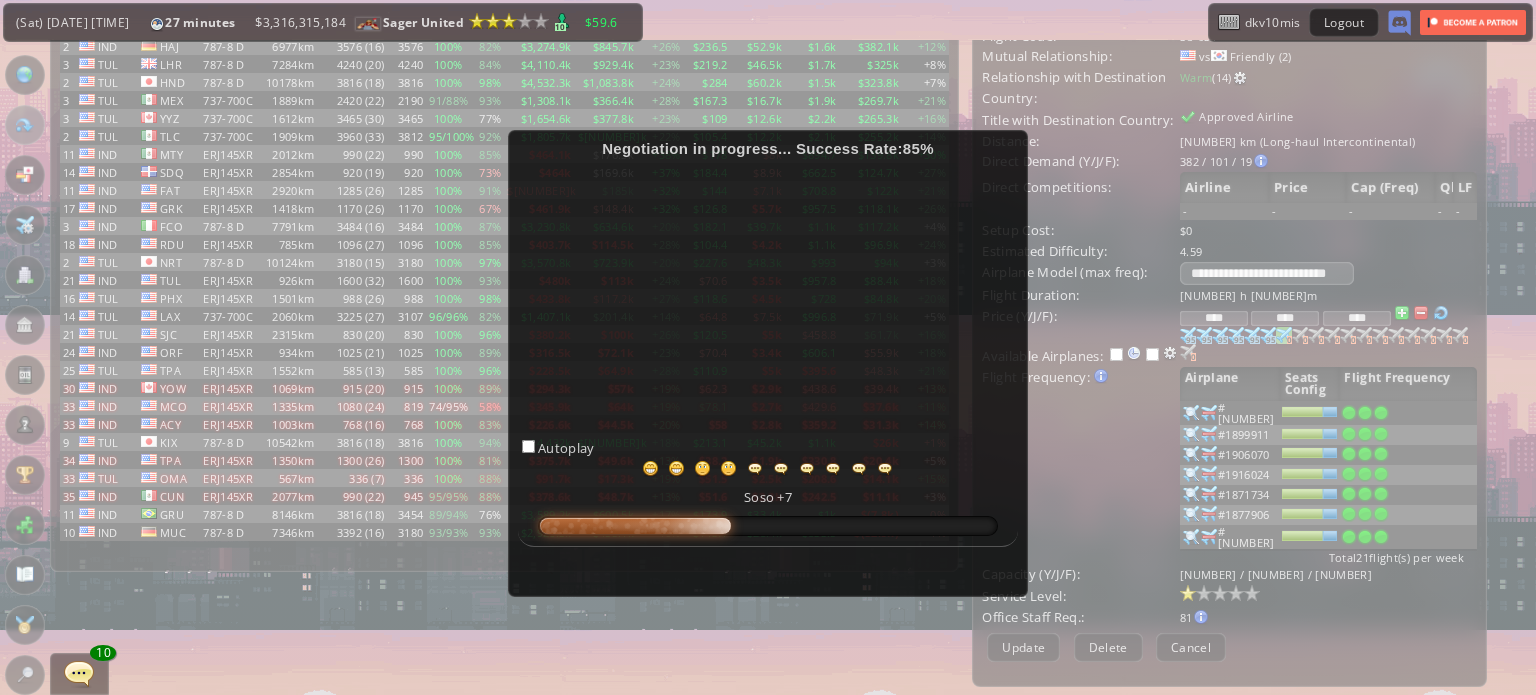 click at bounding box center [79, 673] 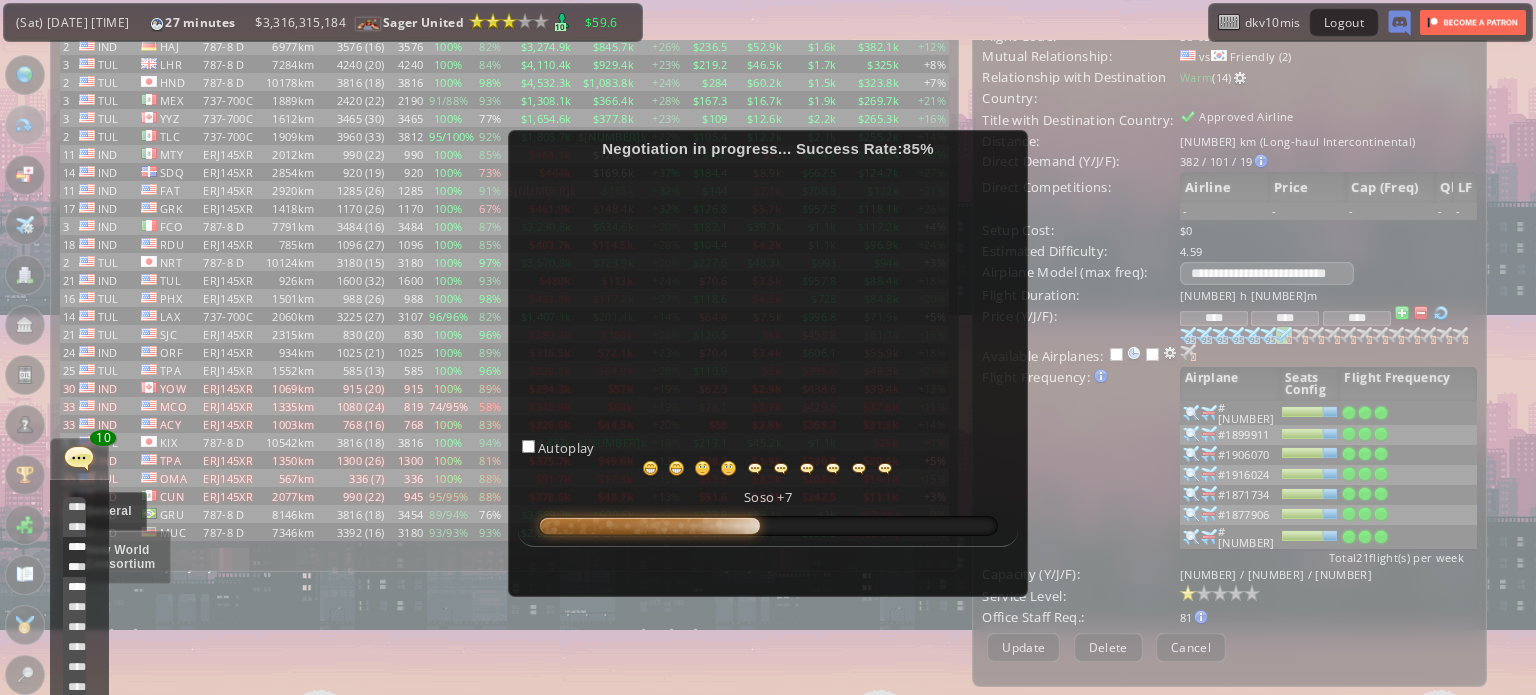 scroll, scrollTop: 498, scrollLeft: 0, axis: vertical 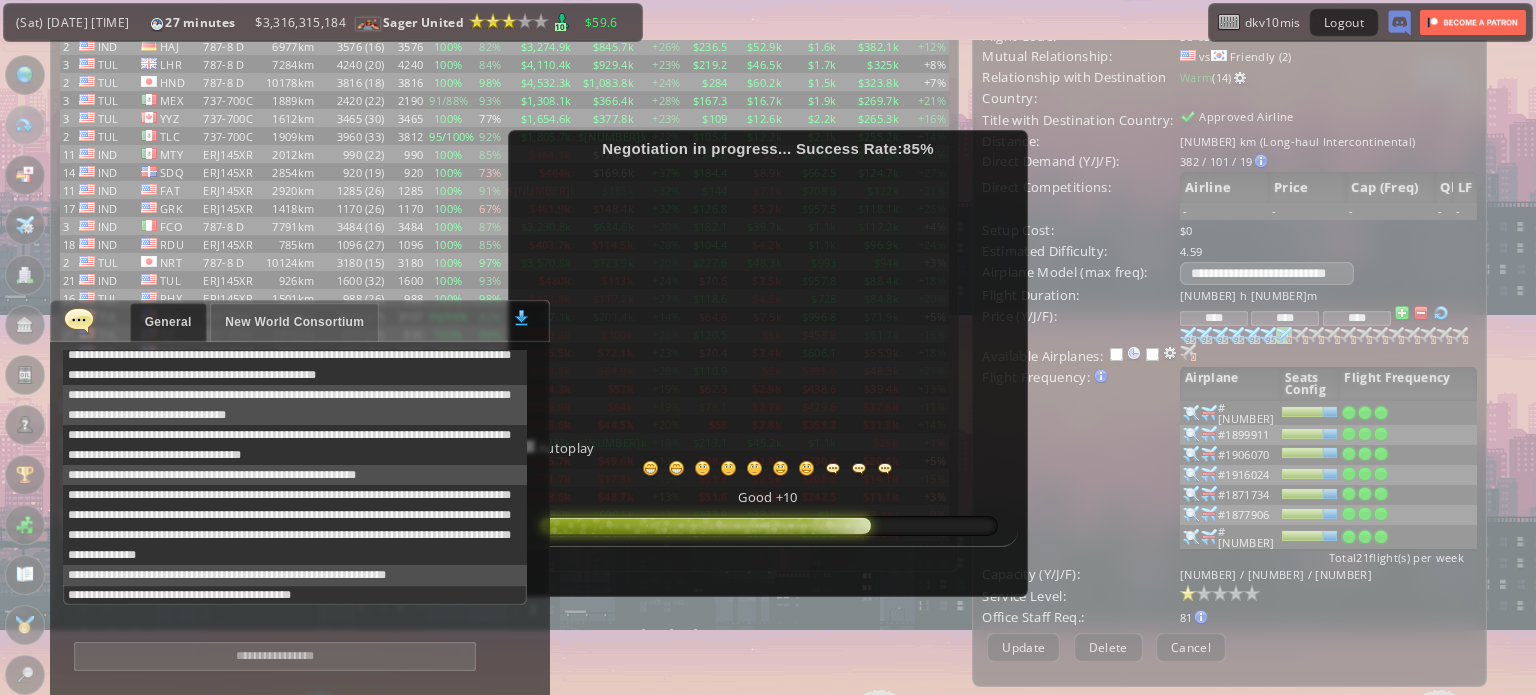 click at bounding box center [79, 320] 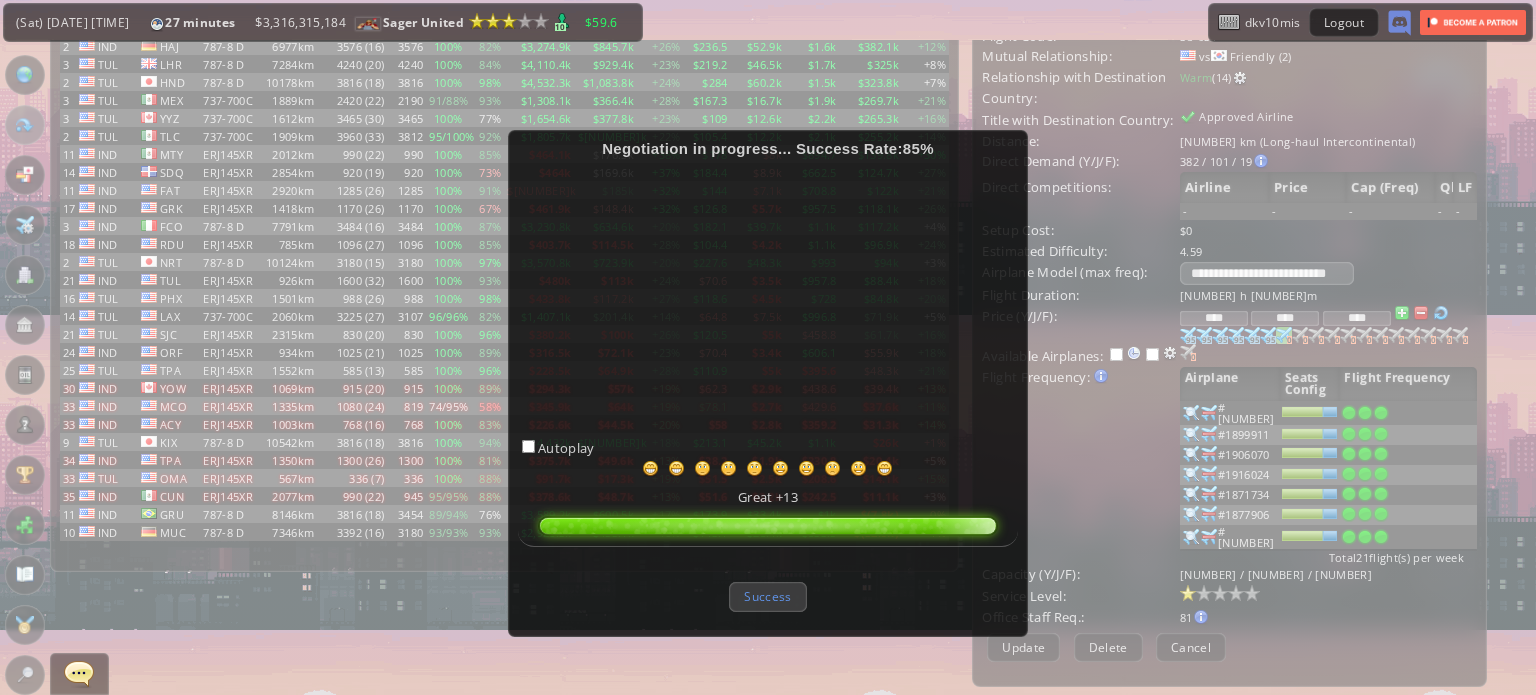 click on "Success" at bounding box center (767, 596) 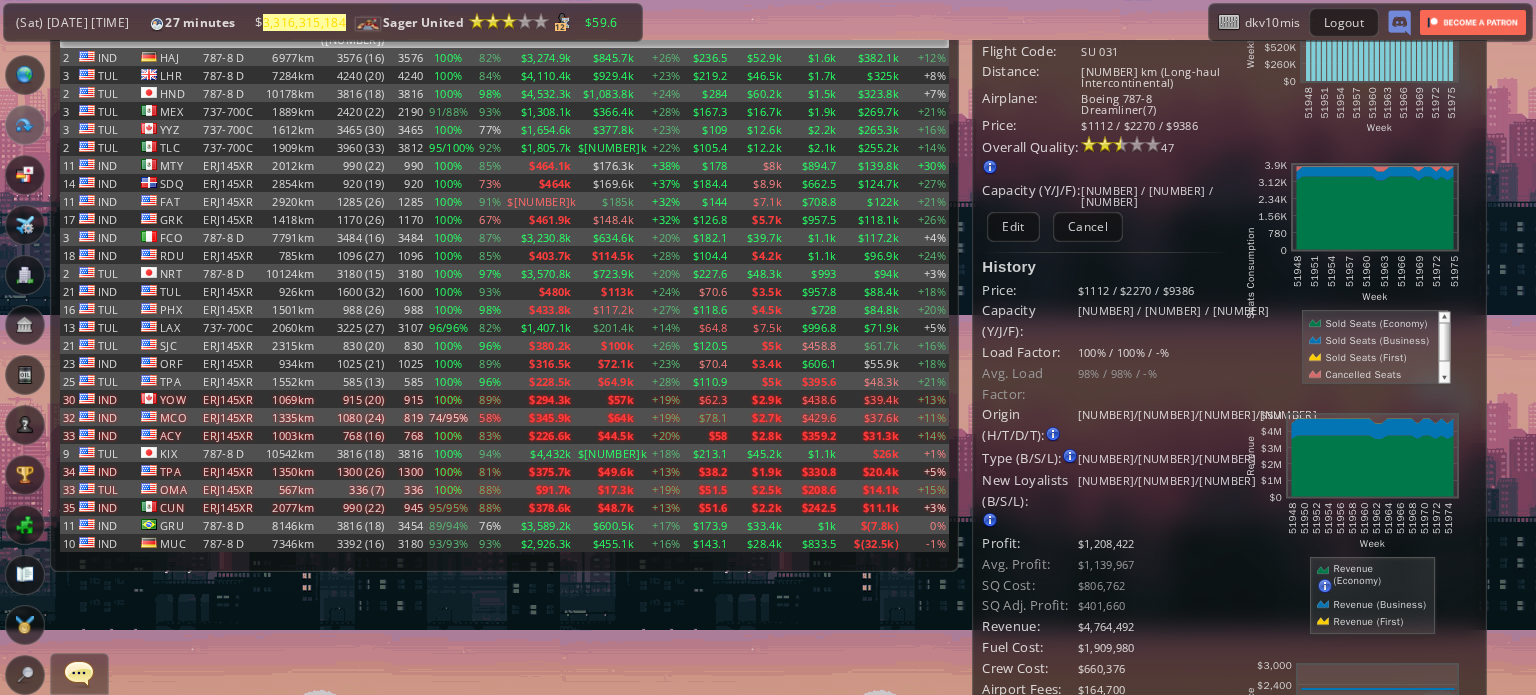 scroll, scrollTop: 0, scrollLeft: 0, axis: both 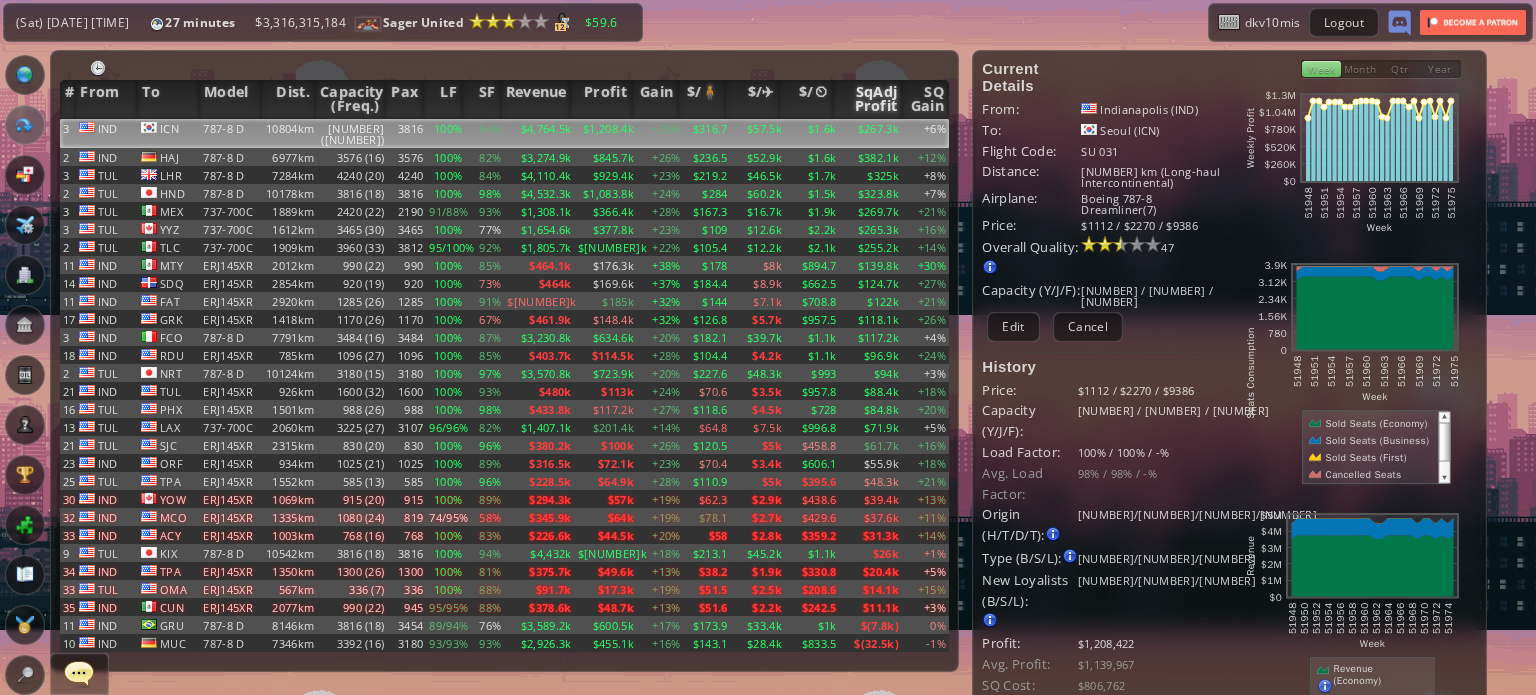 click on "SqAdj Profit" at bounding box center [868, 99] 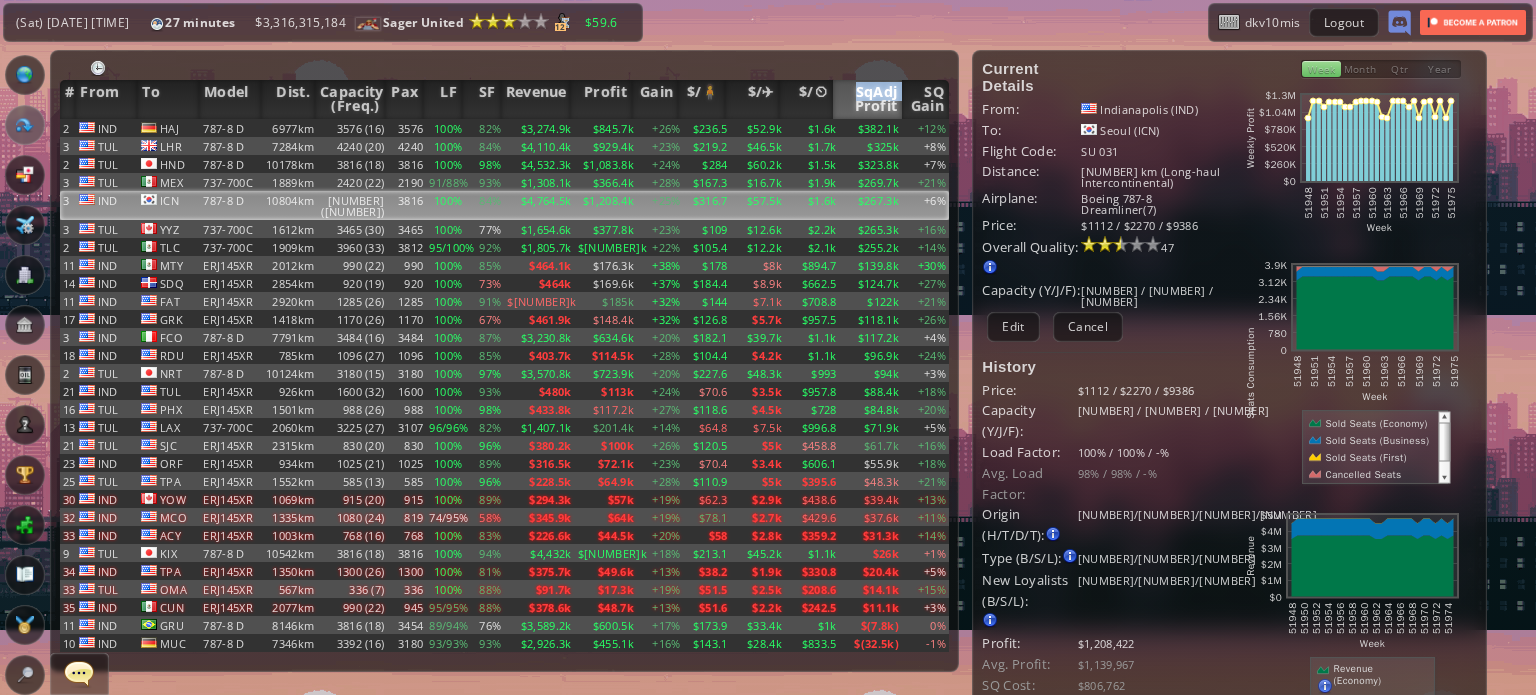 click on "SqAdj Profit" at bounding box center [868, 99] 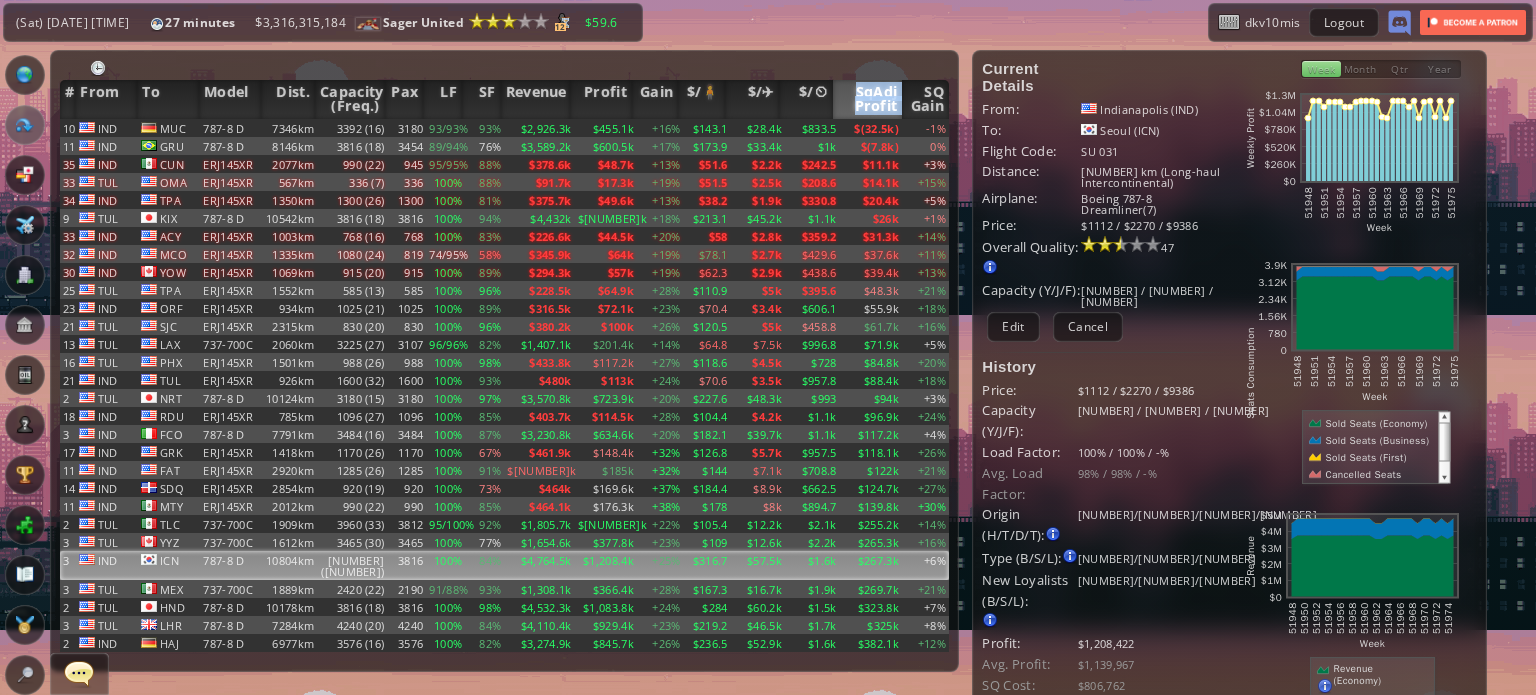 click on "SqAdj Profit" at bounding box center [868, 99] 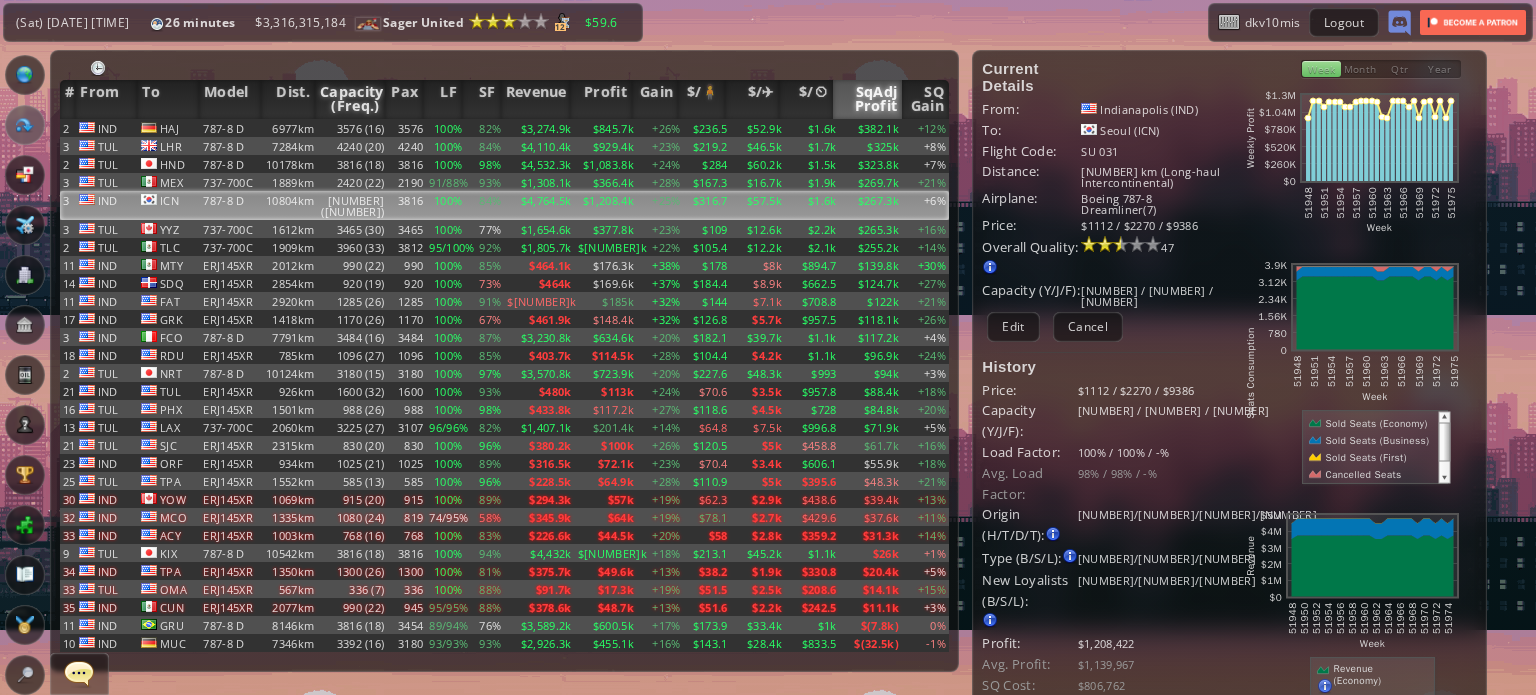click on "Capacity (Freq.)" at bounding box center (350, 99) 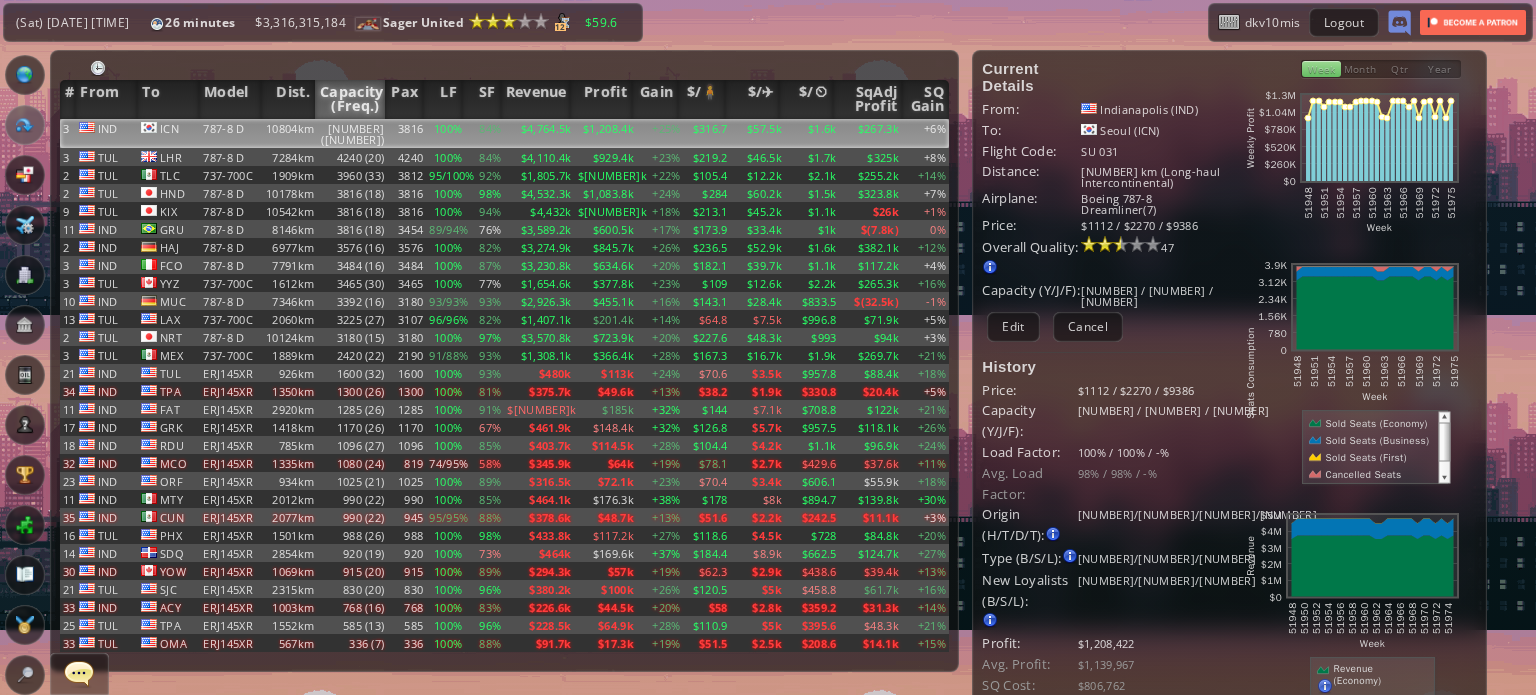 click on "Capacity (Freq.)" at bounding box center [350, 99] 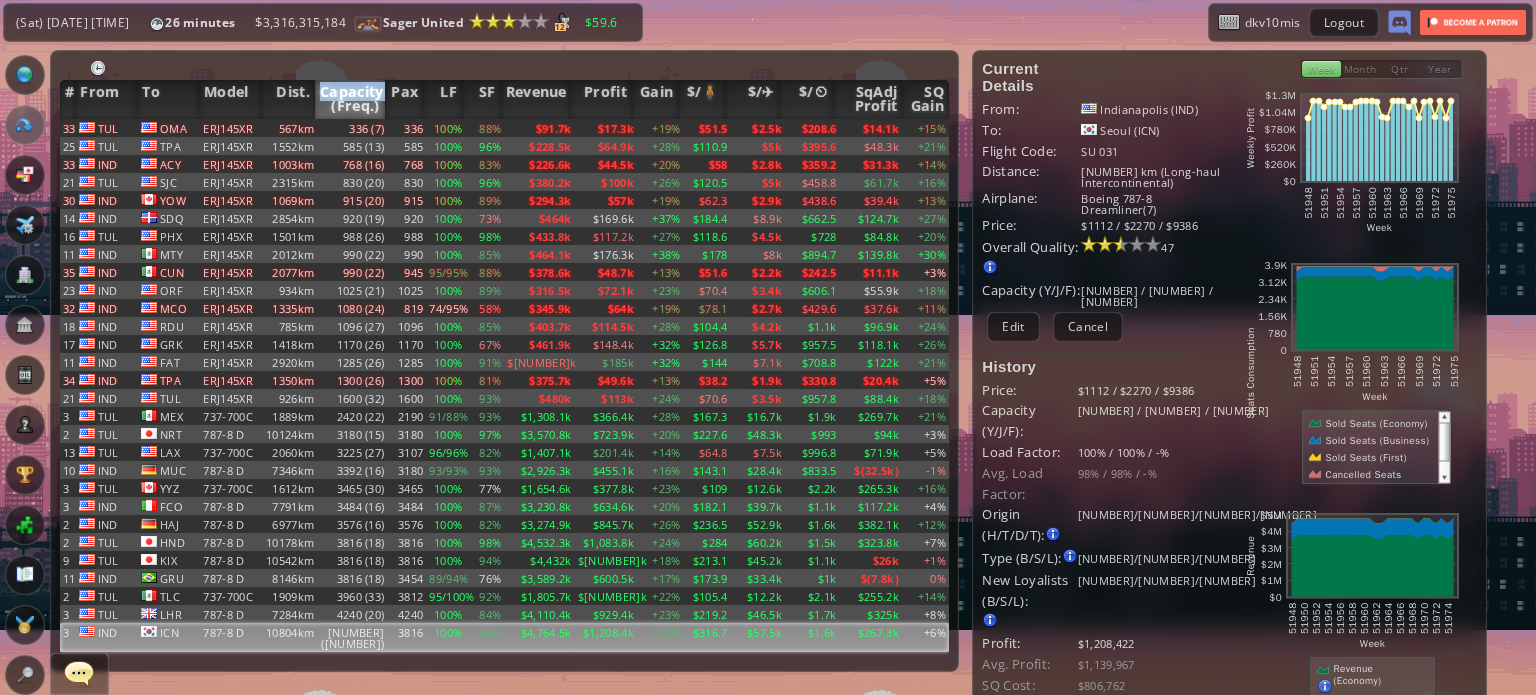 click on "Capacity (Freq.)" at bounding box center [350, 99] 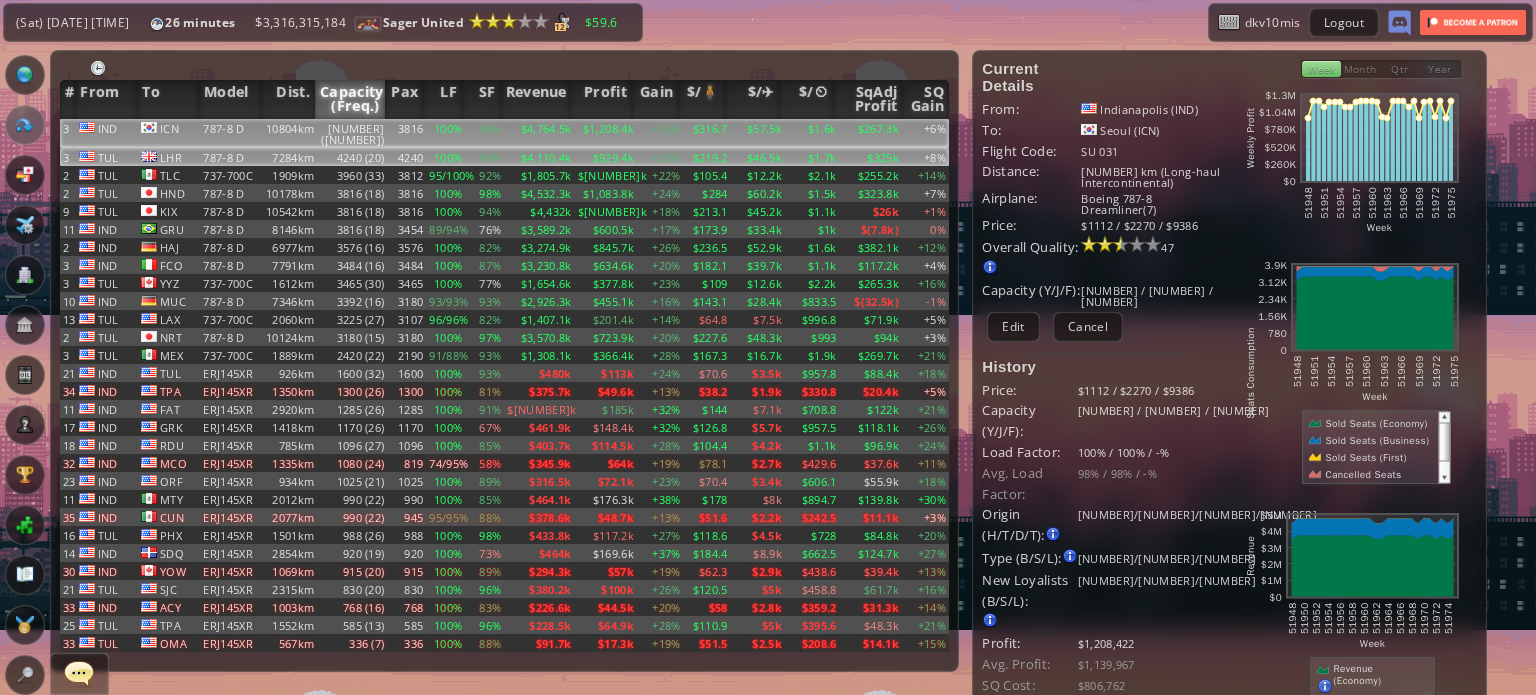 click on "$219.2" at bounding box center [707, 133] 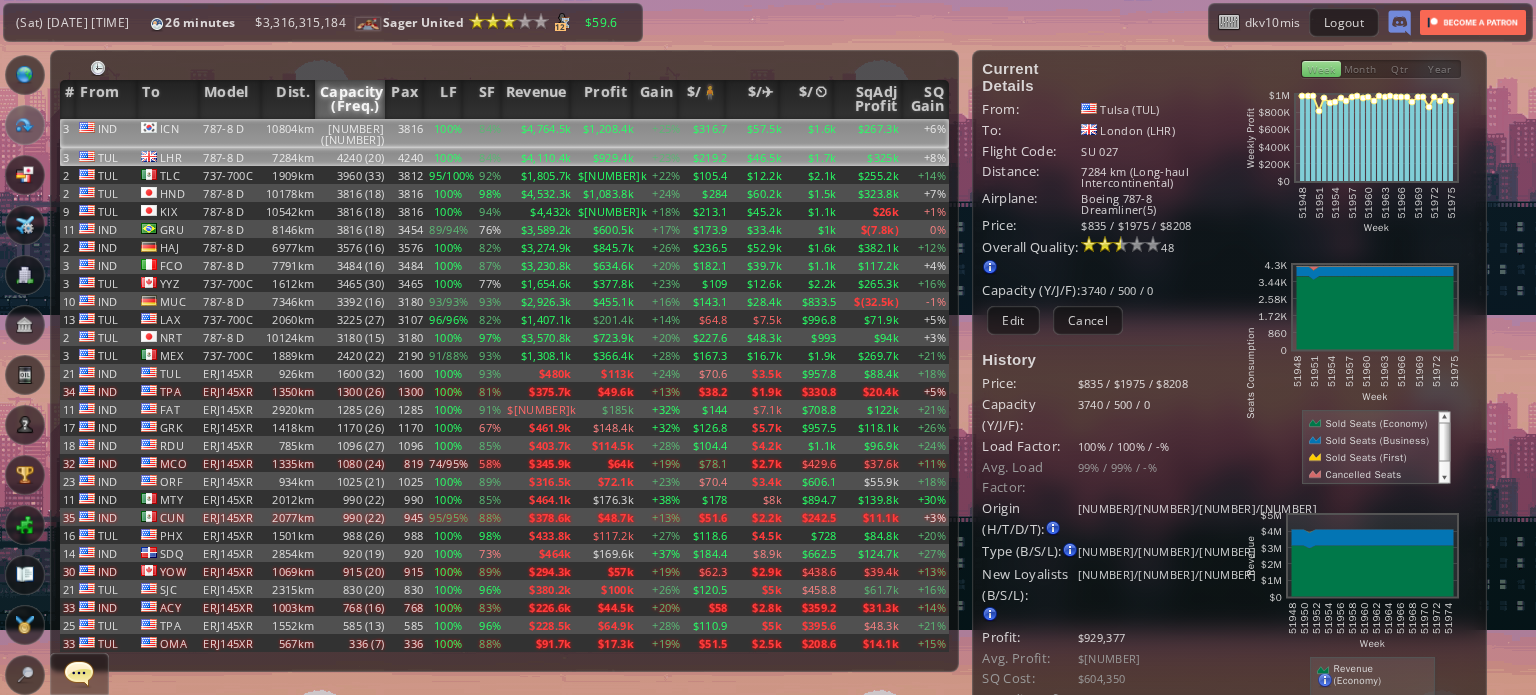 click on "$316.7" at bounding box center [707, 133] 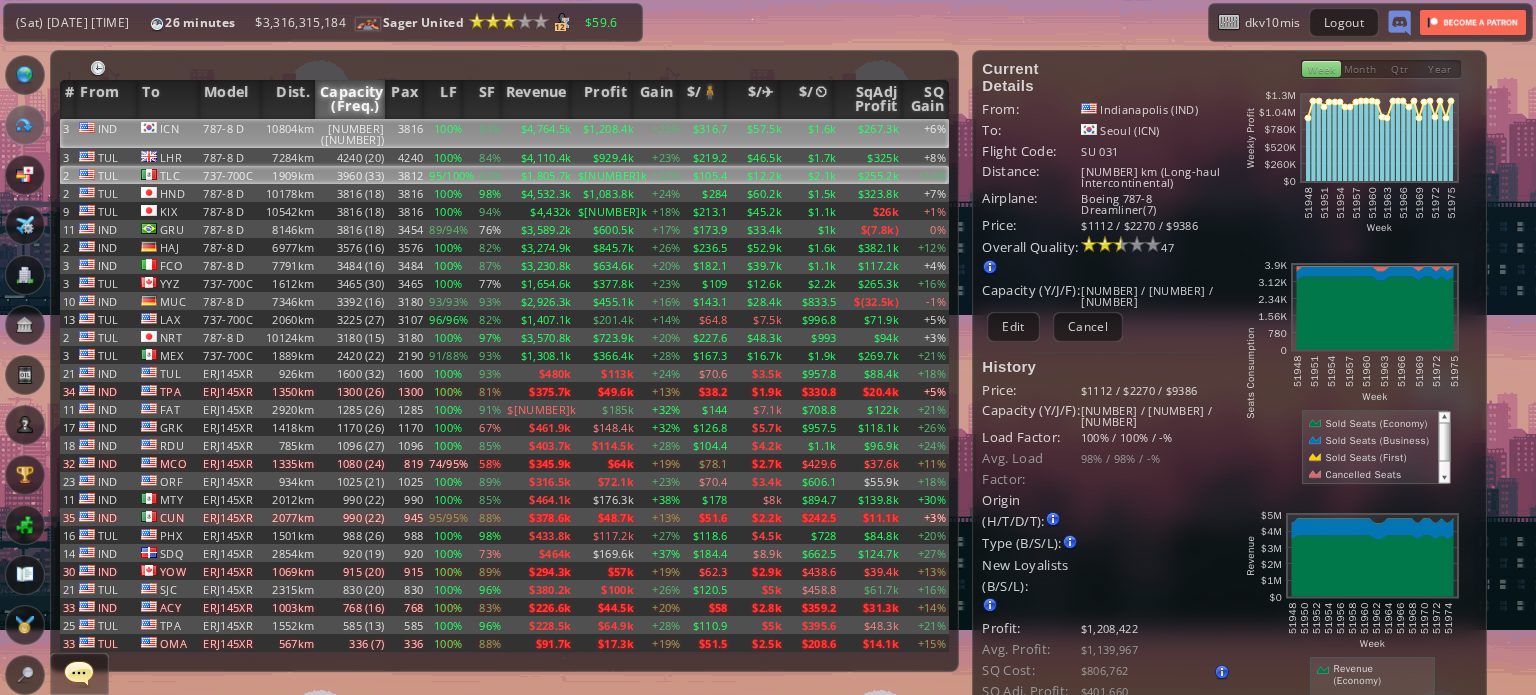 click on "$105.4" at bounding box center (707, 133) 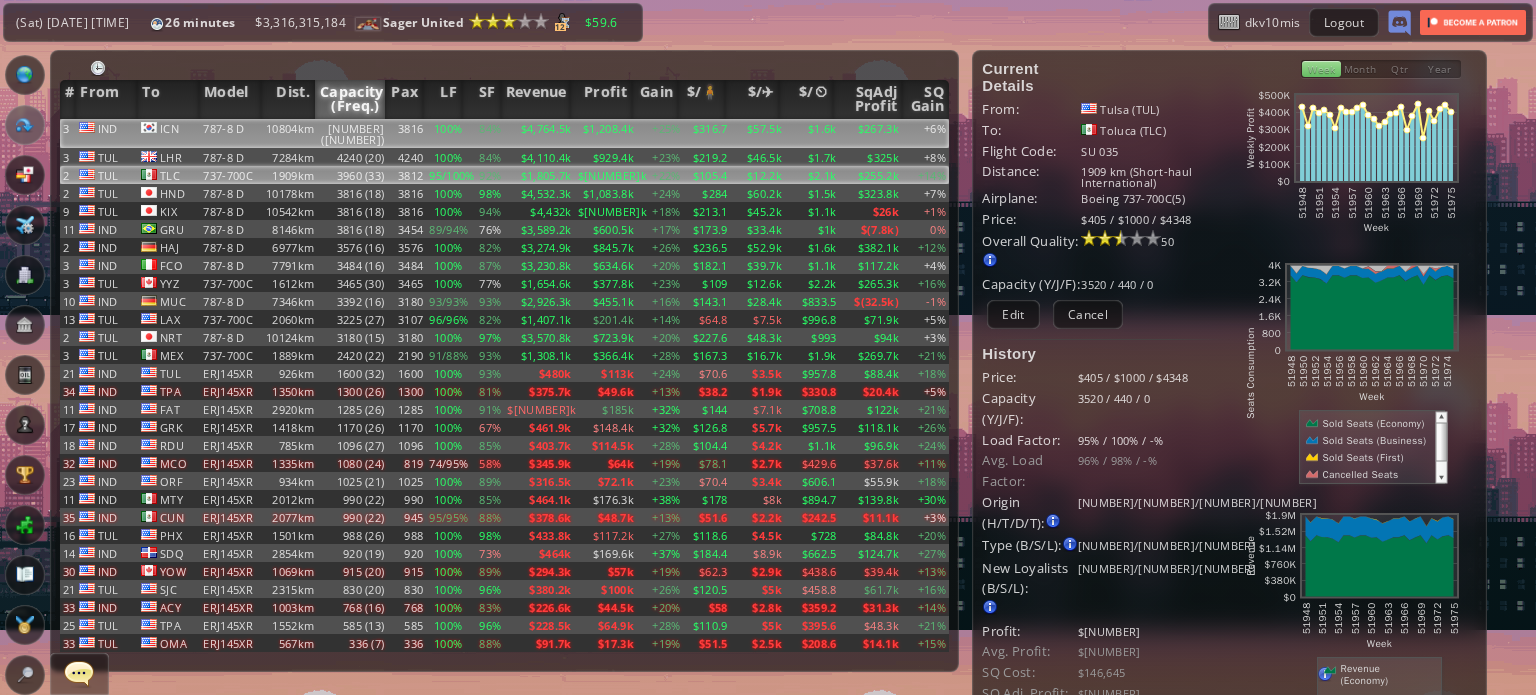 click on "+25%" at bounding box center (660, 133) 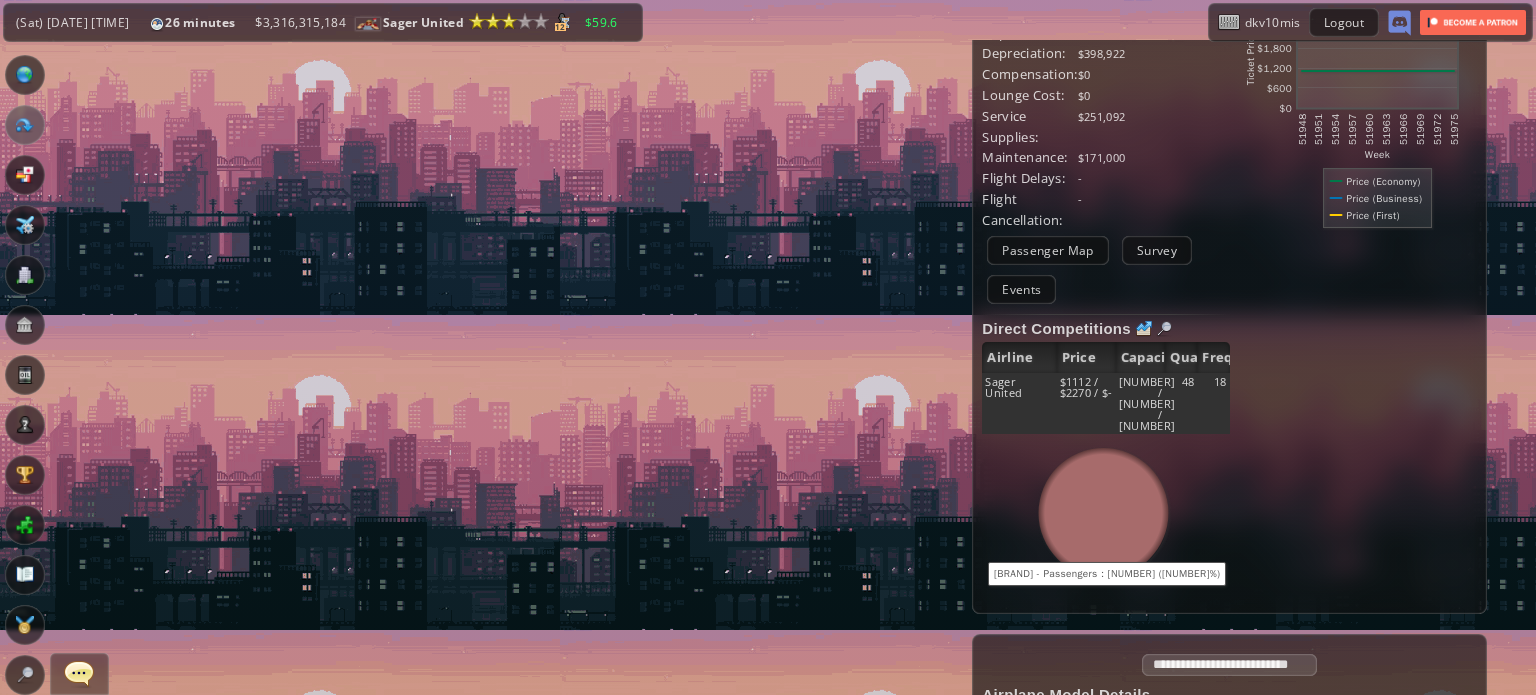 scroll, scrollTop: 900, scrollLeft: 0, axis: vertical 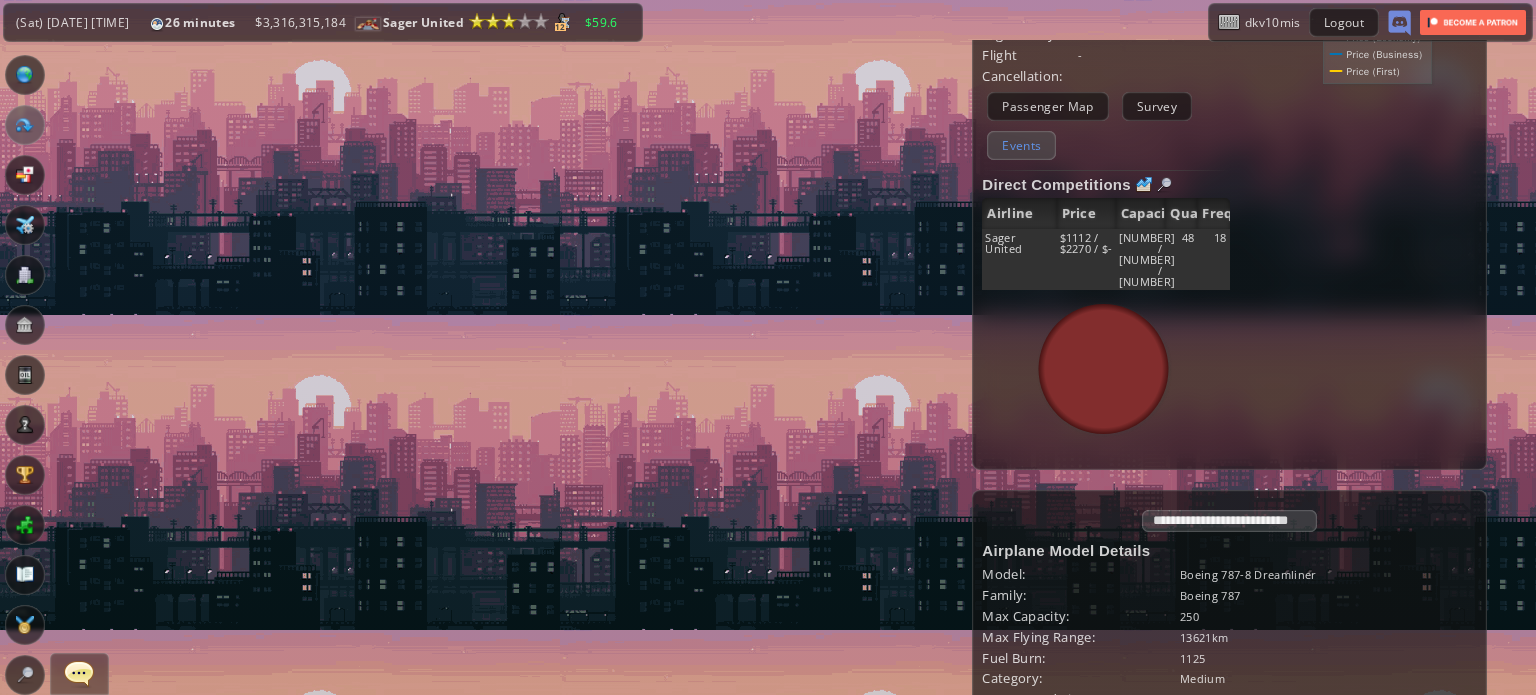 click on "Events" at bounding box center [1021, 145] 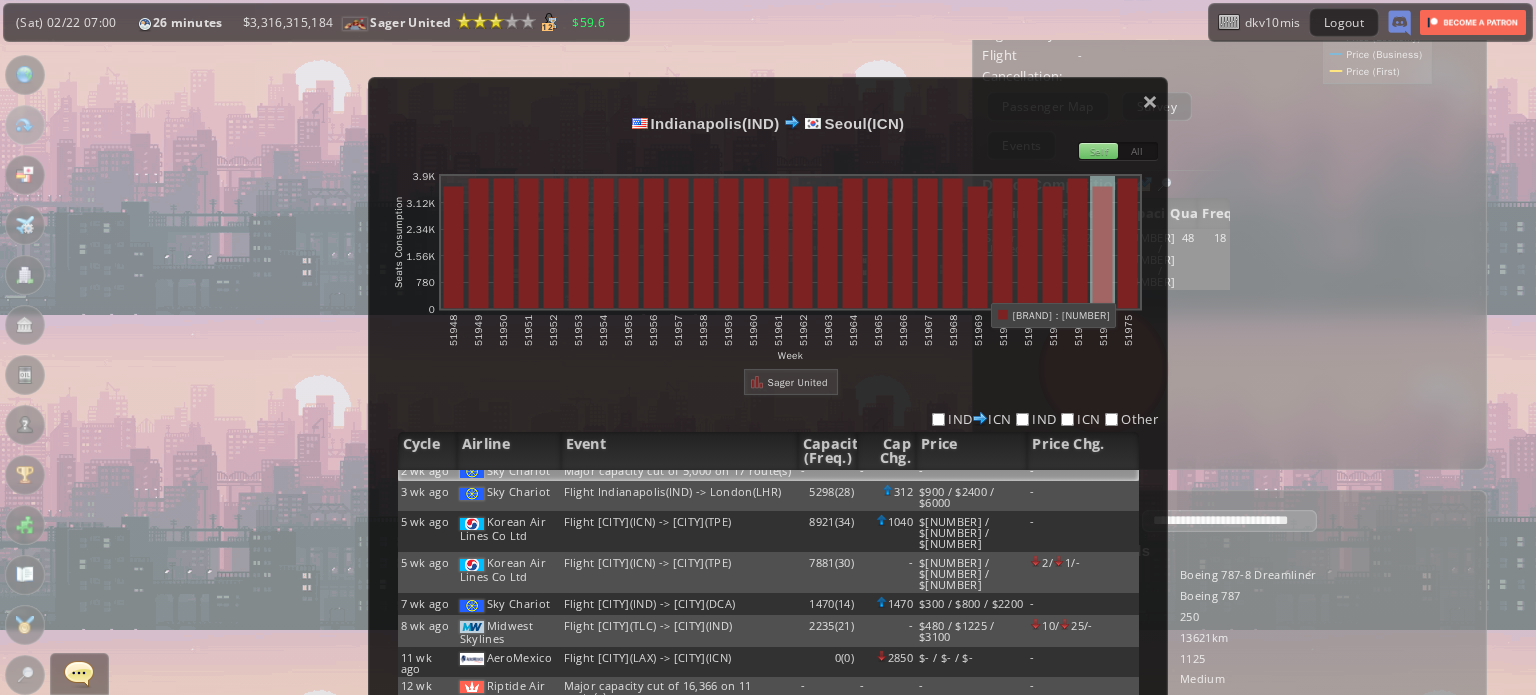 scroll, scrollTop: 0, scrollLeft: 0, axis: both 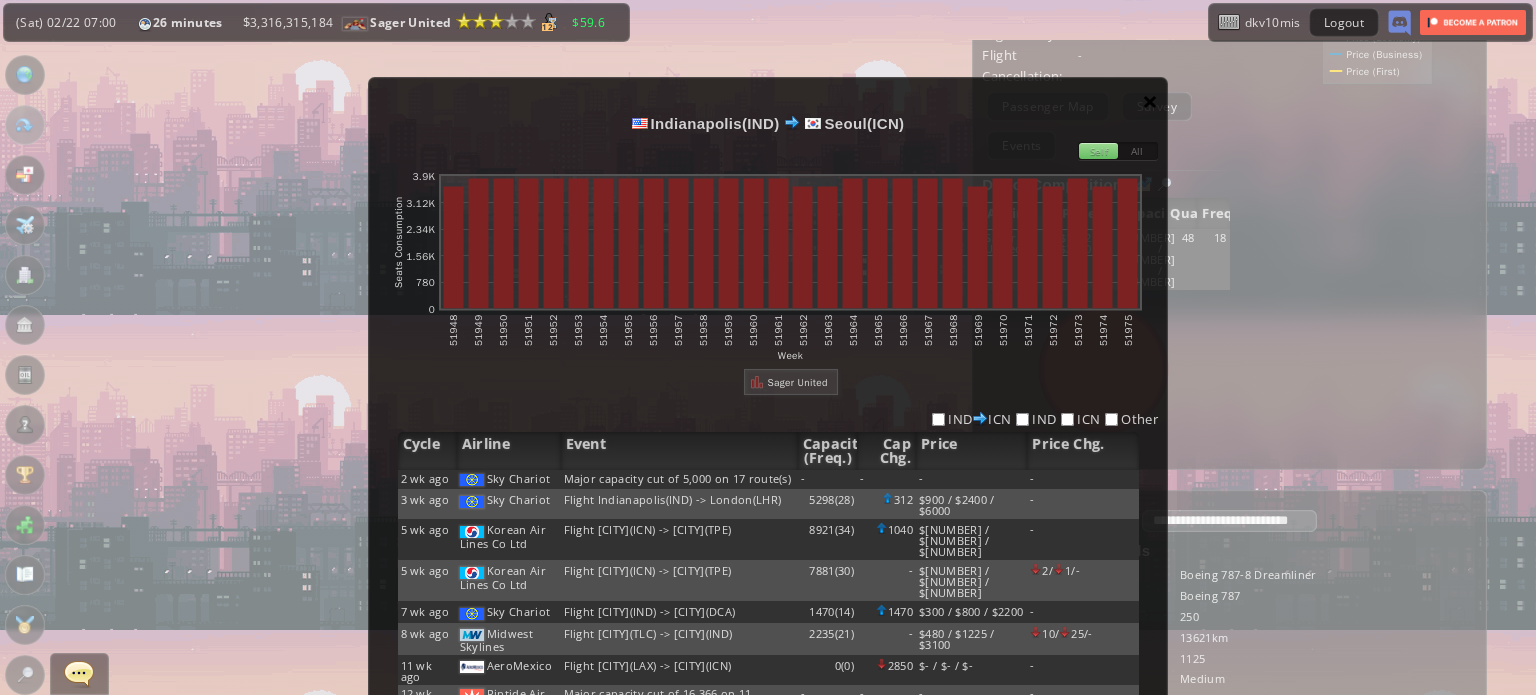 click on "×" at bounding box center (1150, 101) 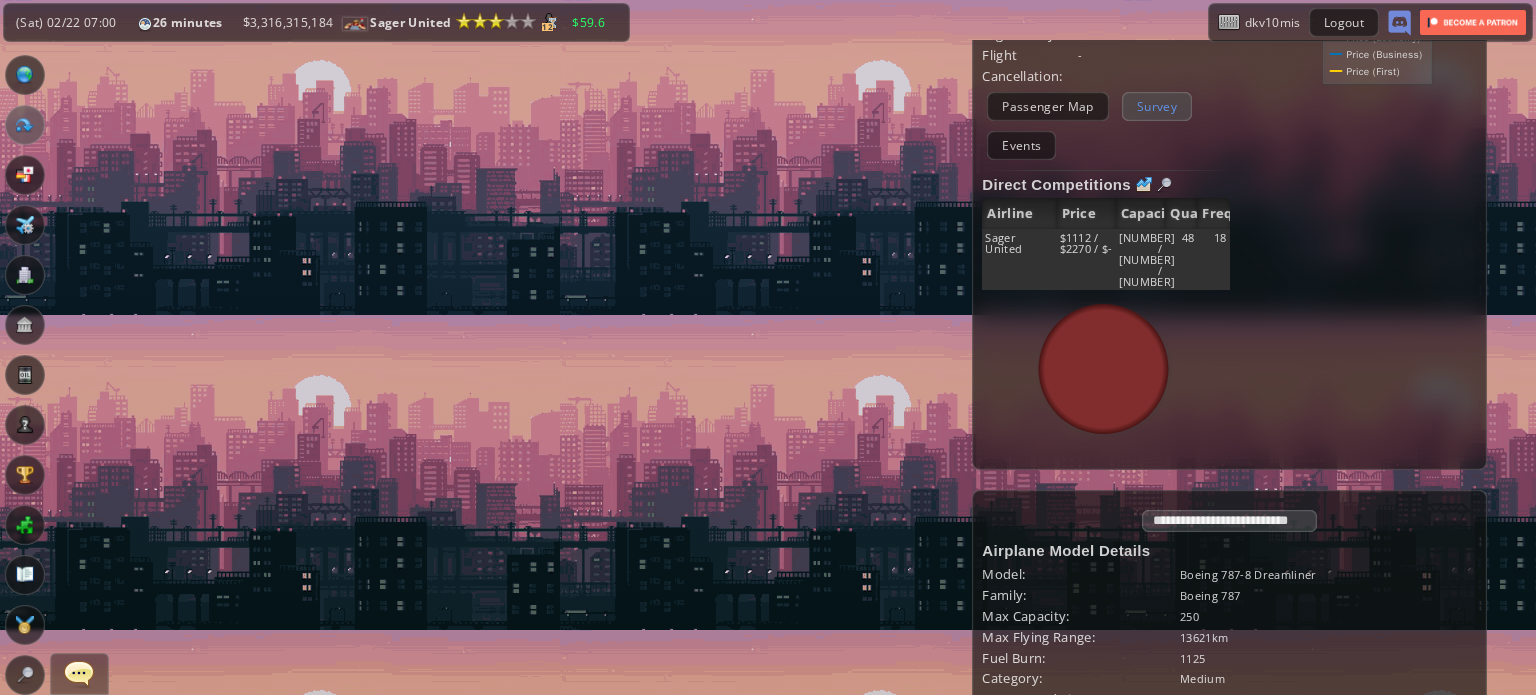 click on "Survey" at bounding box center [1157, 106] 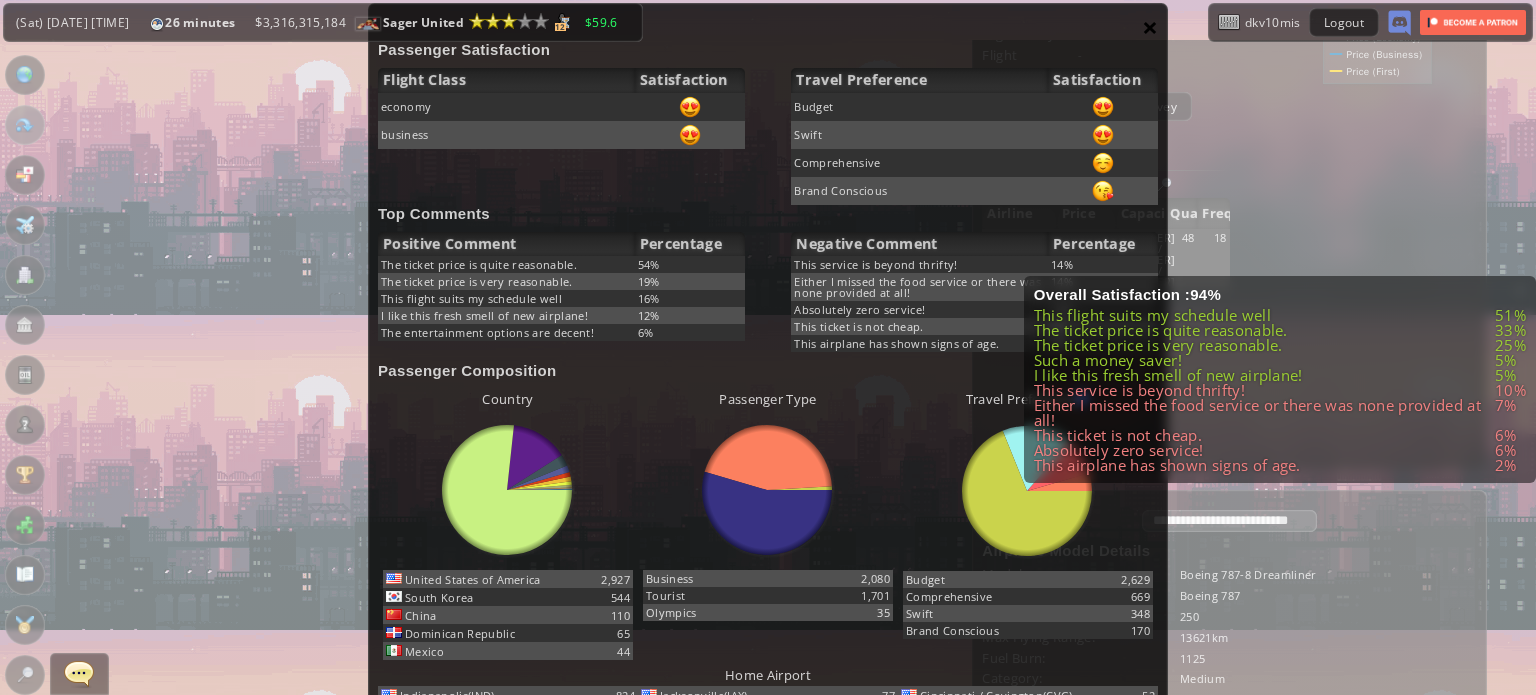 scroll, scrollTop: 100, scrollLeft: 0, axis: vertical 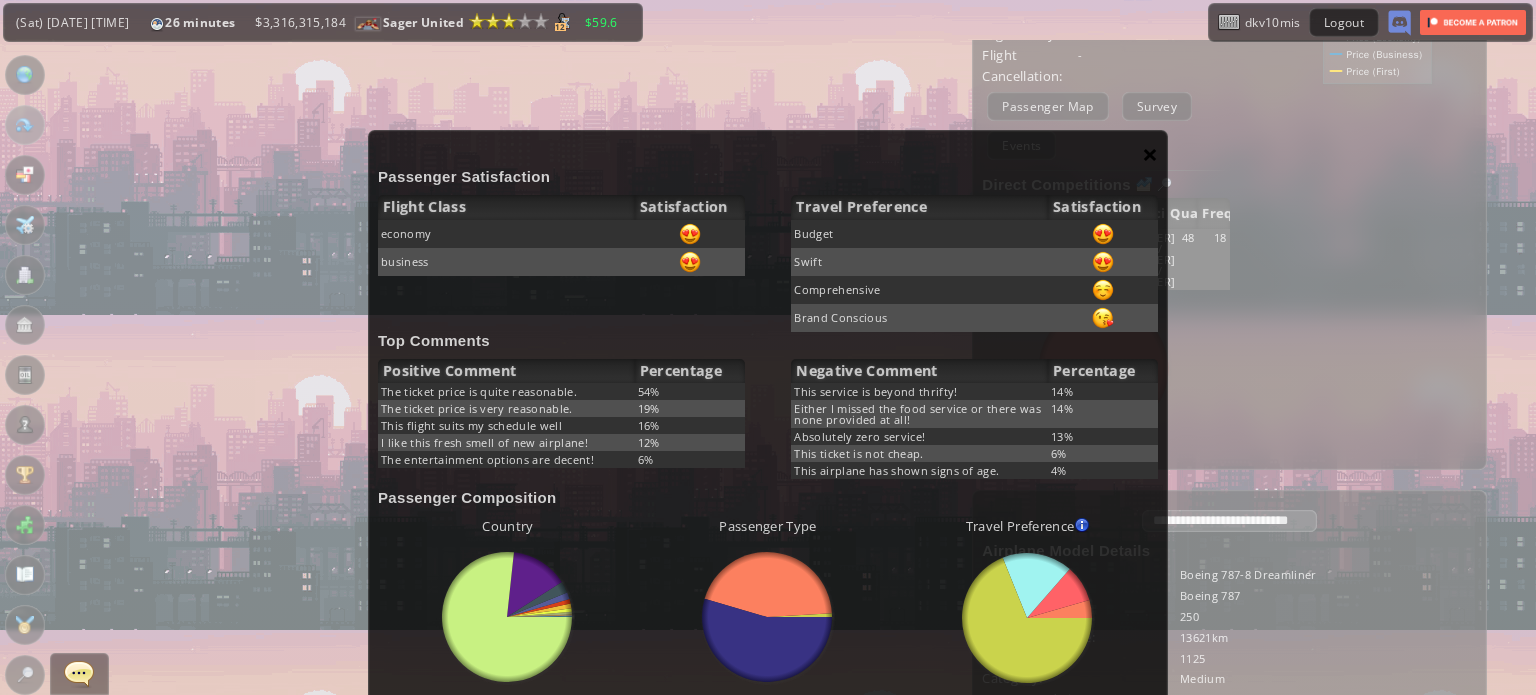 click on "×" at bounding box center (1150, 154) 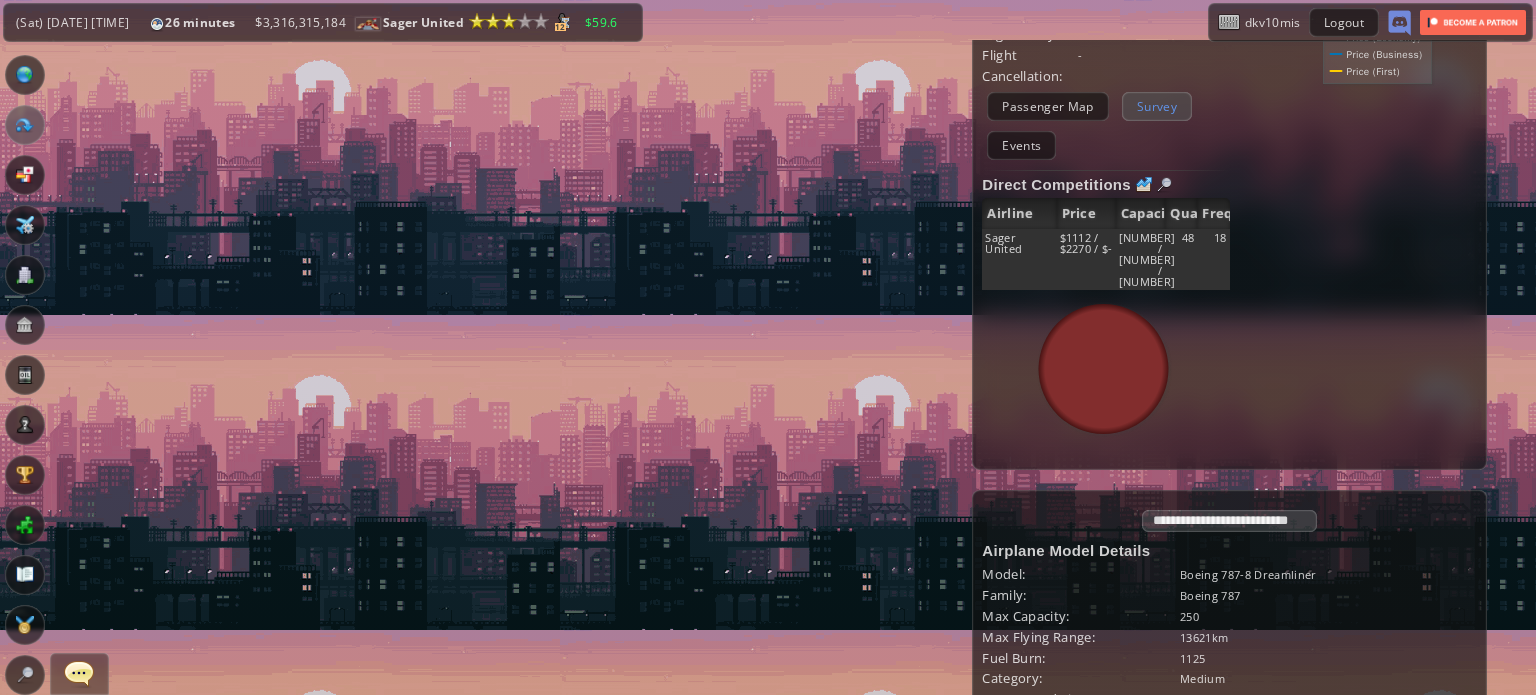 click on "Survey" at bounding box center (1157, 106) 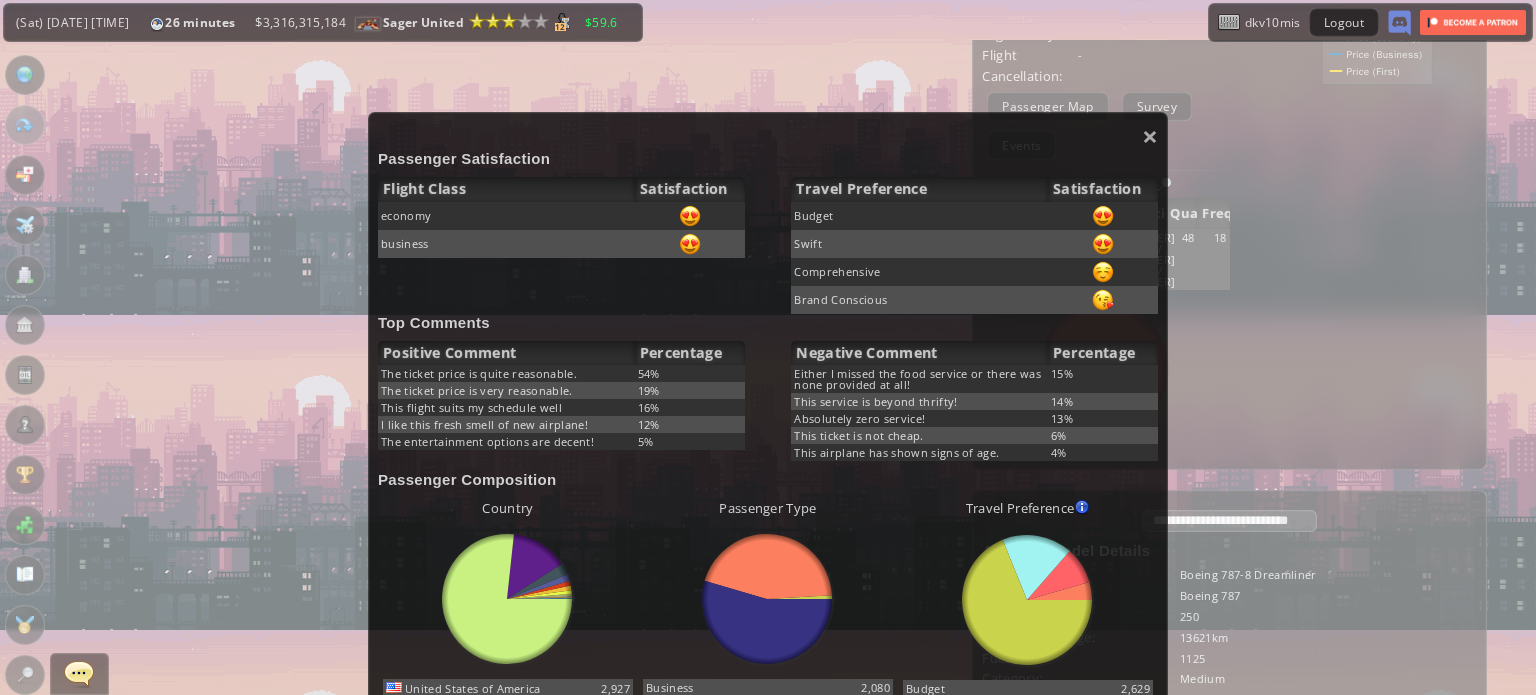 scroll, scrollTop: 100, scrollLeft: 0, axis: vertical 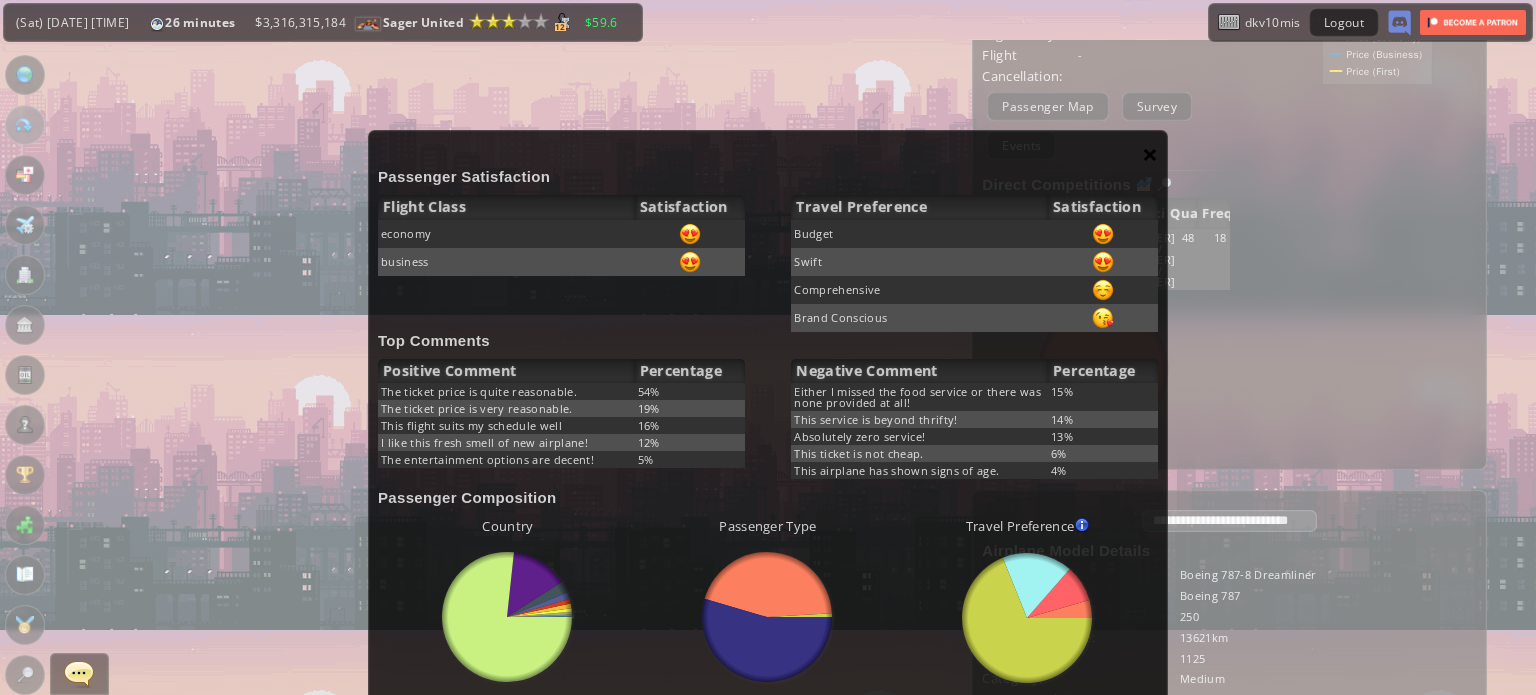 click on "×" at bounding box center (1150, 154) 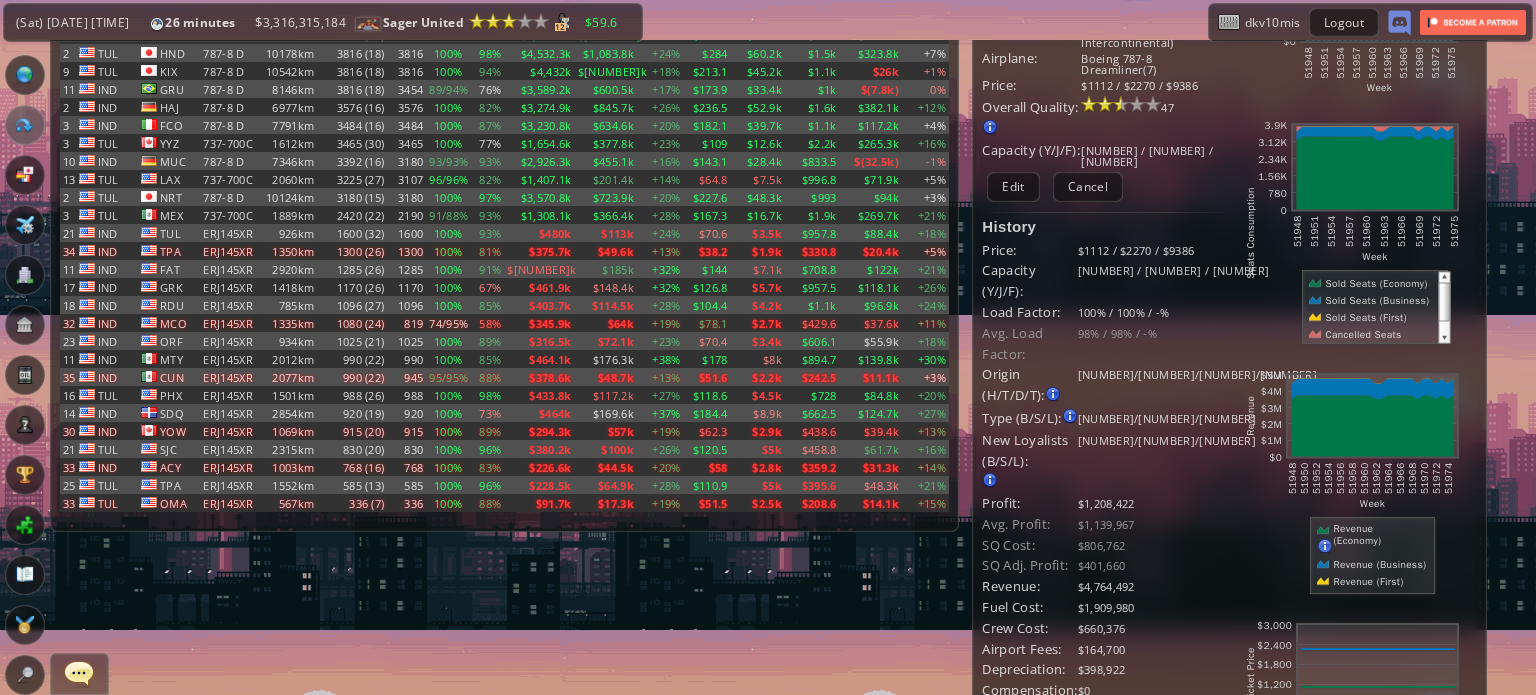 scroll, scrollTop: 0, scrollLeft: 0, axis: both 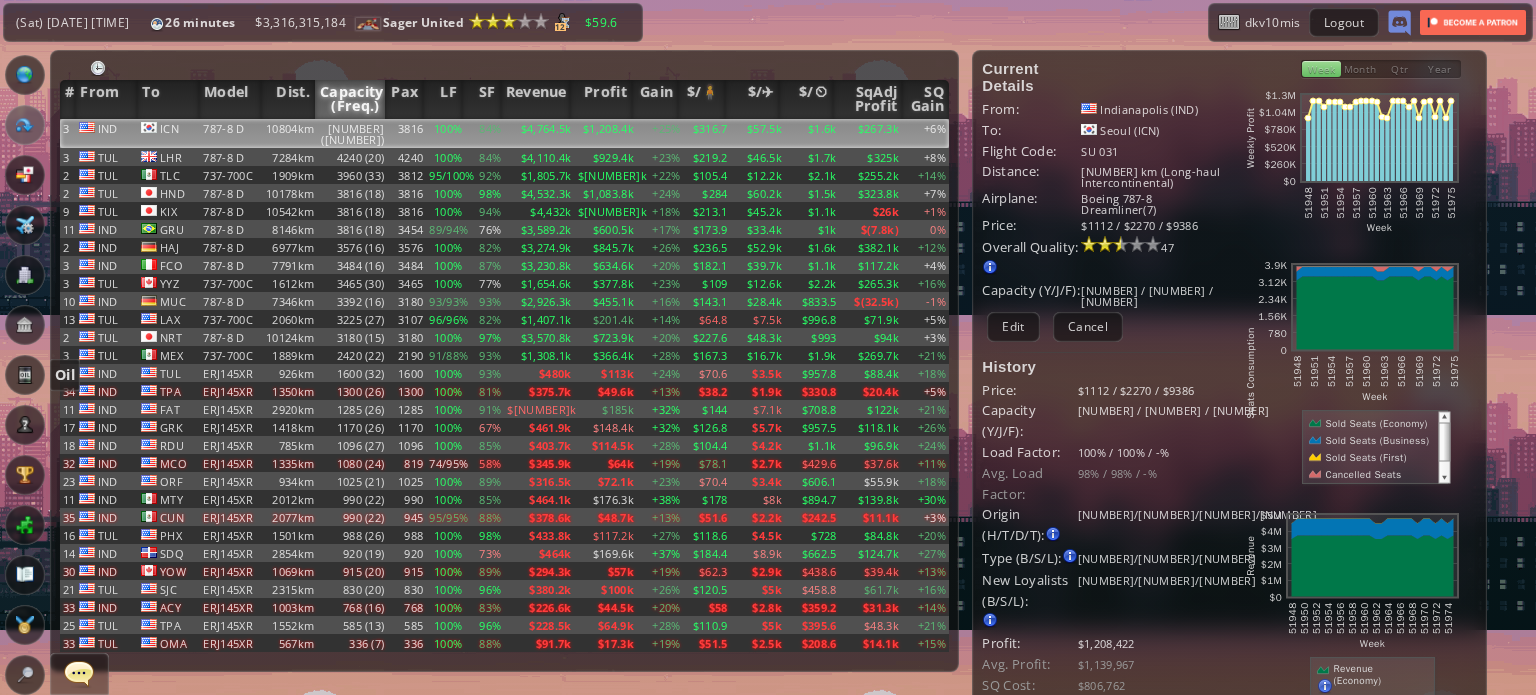 click at bounding box center [25, 375] 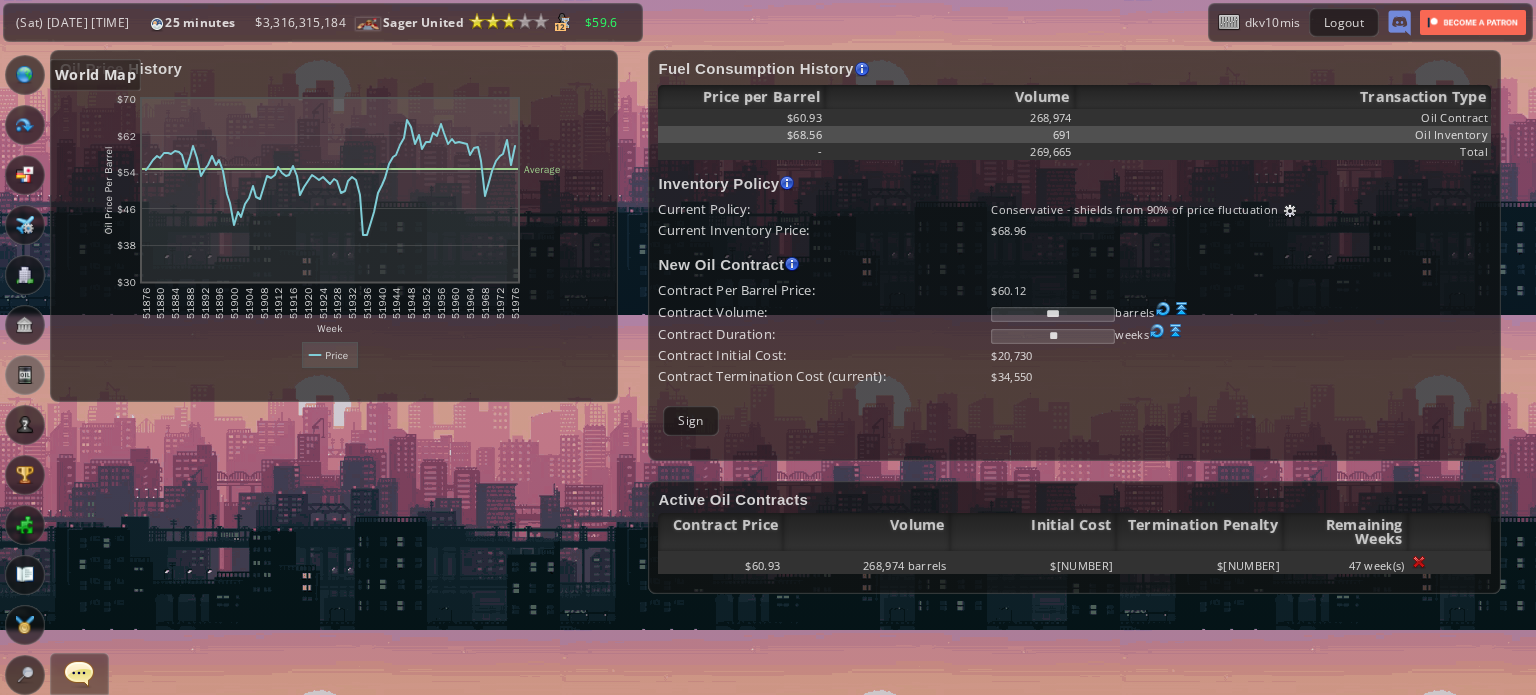 click at bounding box center (25, 75) 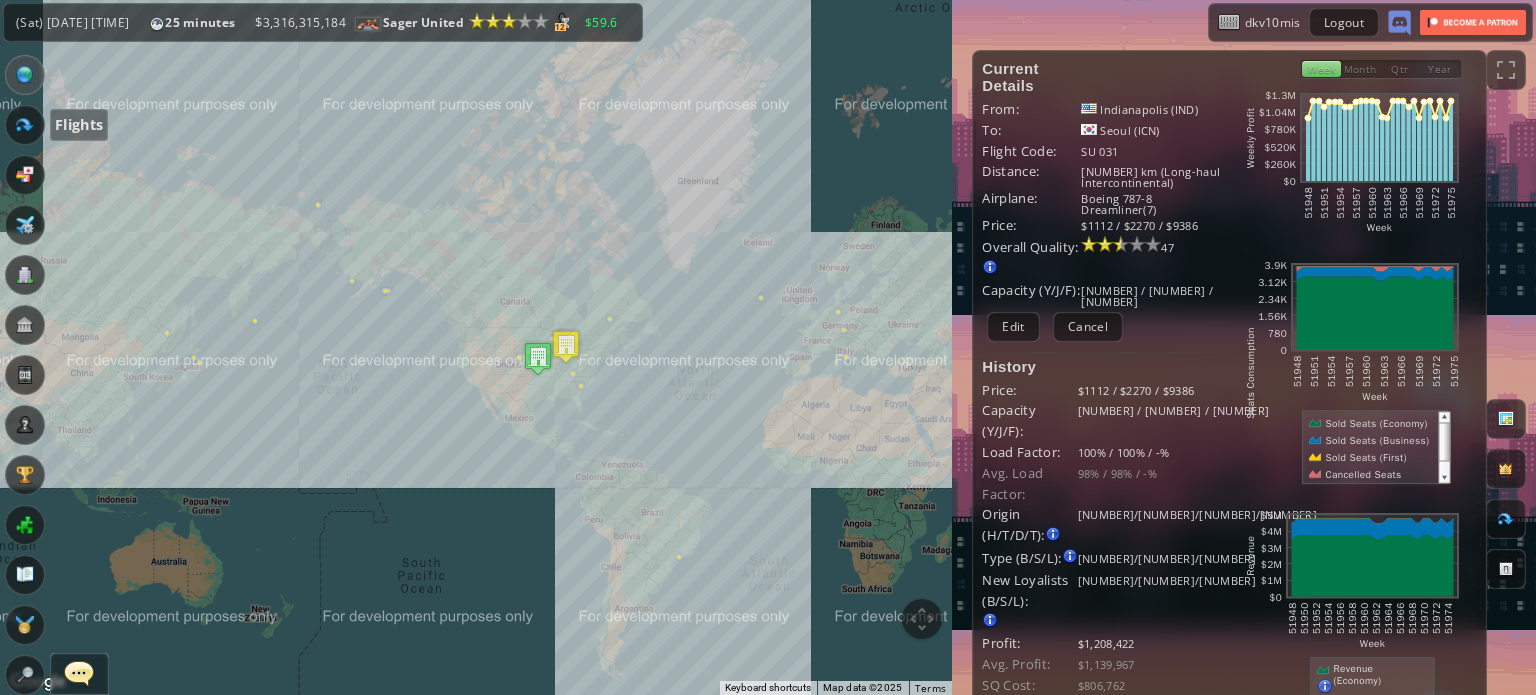 click at bounding box center [25, 125] 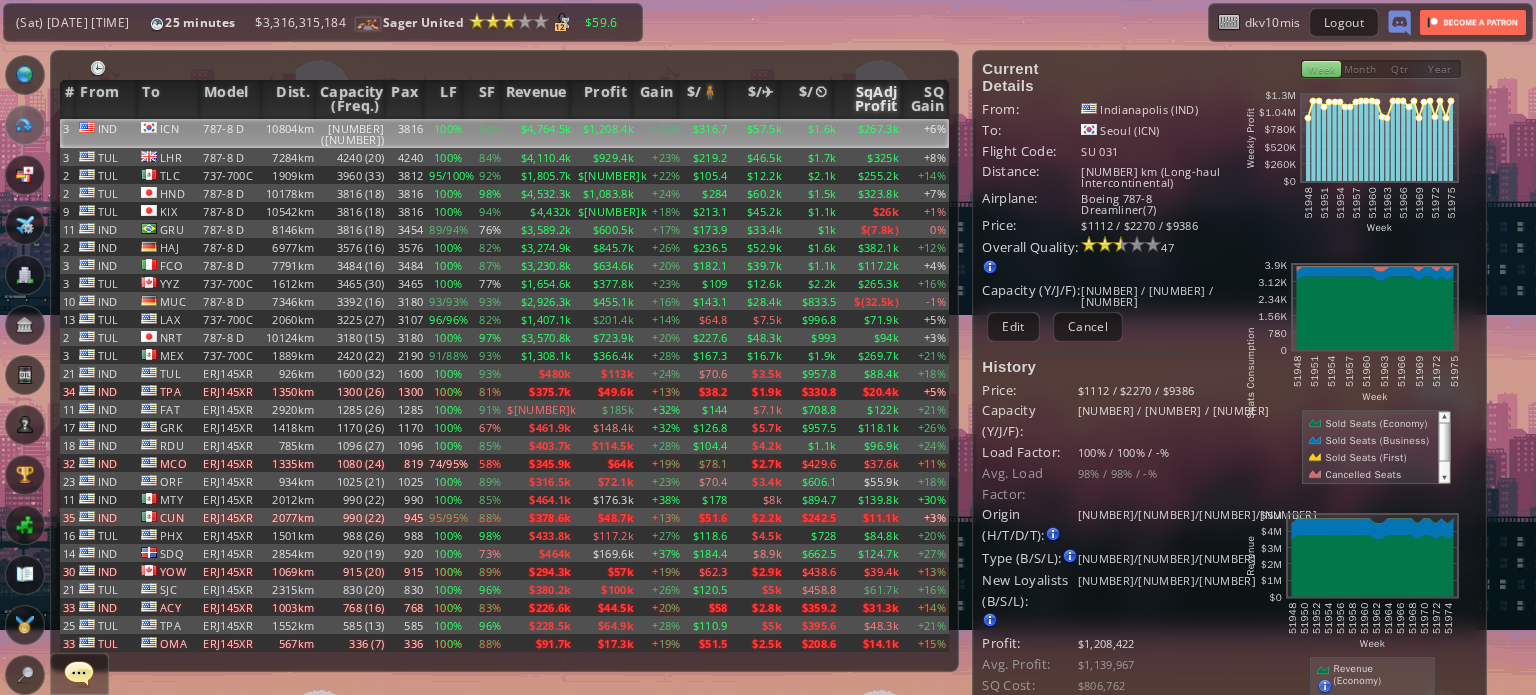 click on "SqAdj Profit" at bounding box center (868, 99) 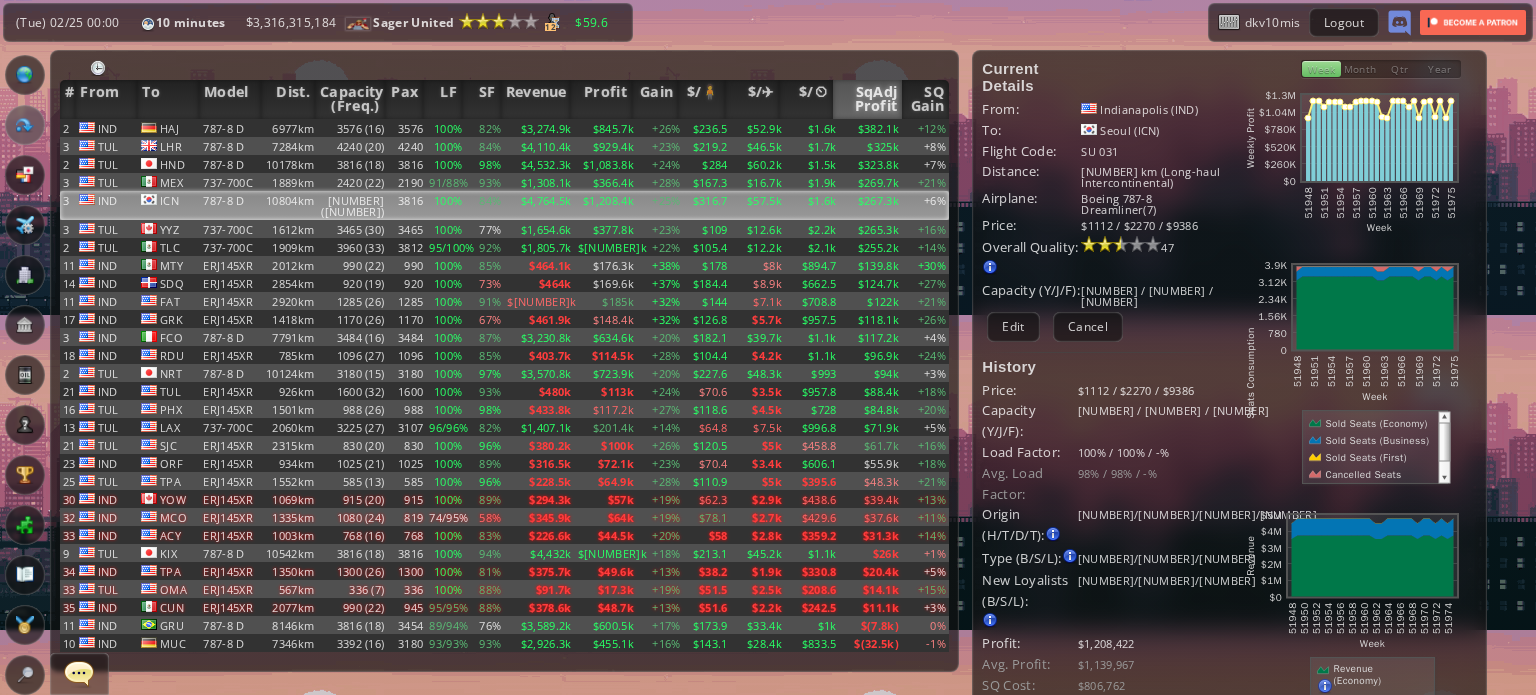 click on "SqAdj Profit" at bounding box center (868, 99) 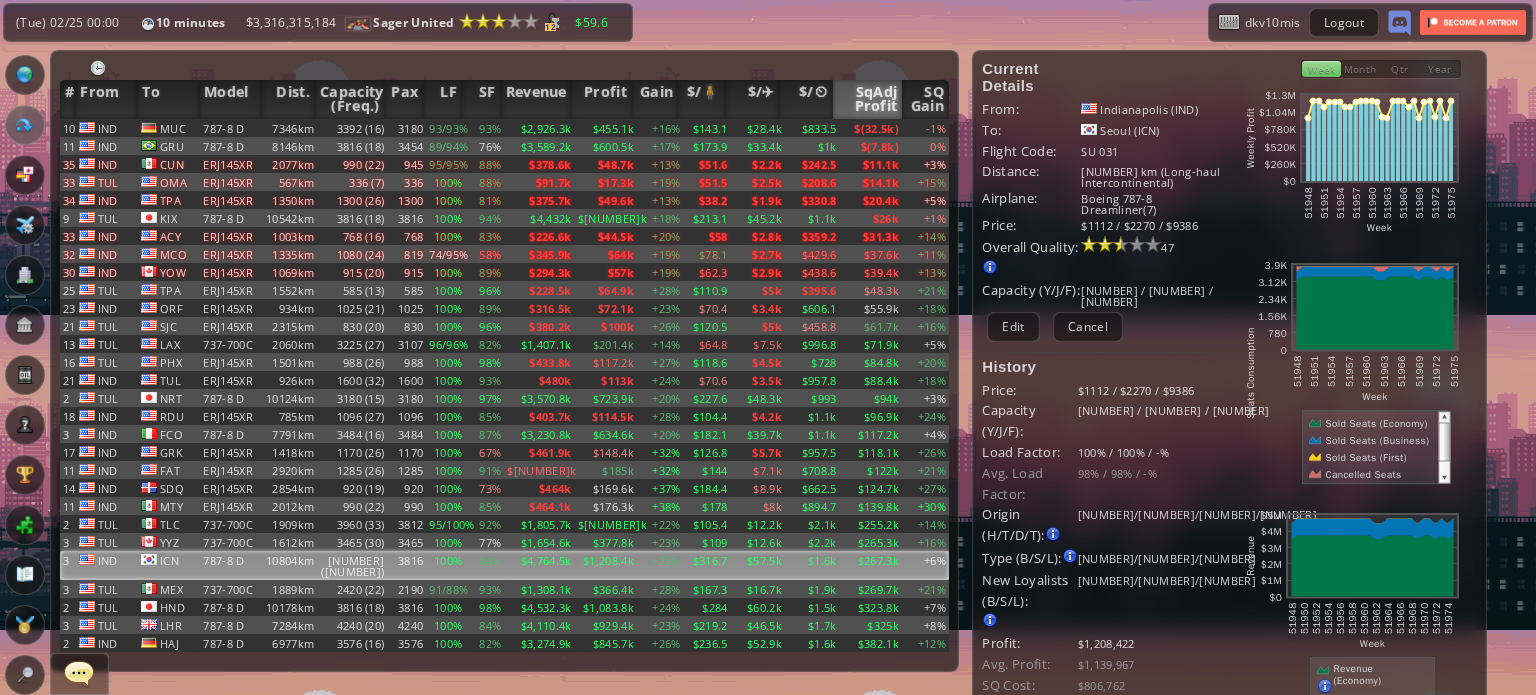 click on "SqAdj Profit" at bounding box center [868, 99] 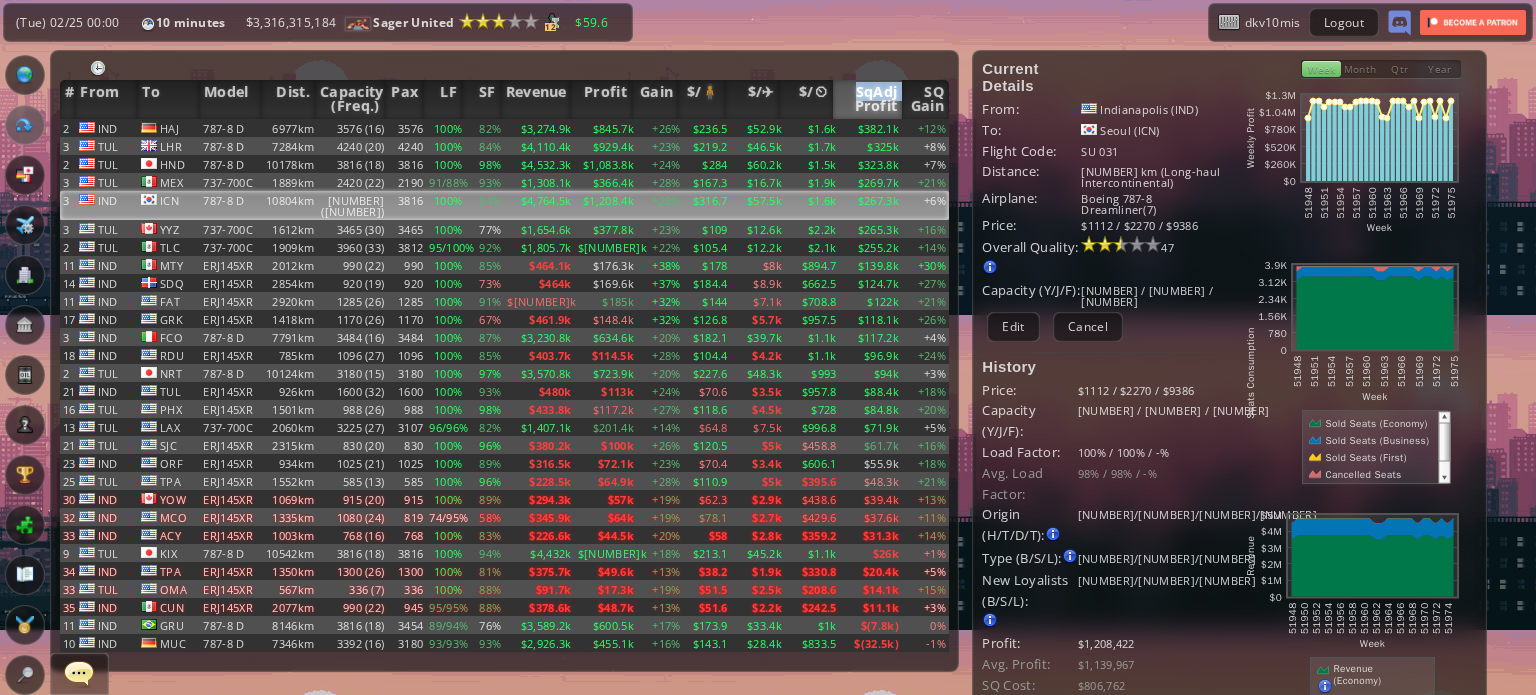 click on "SqAdj Profit" at bounding box center [868, 99] 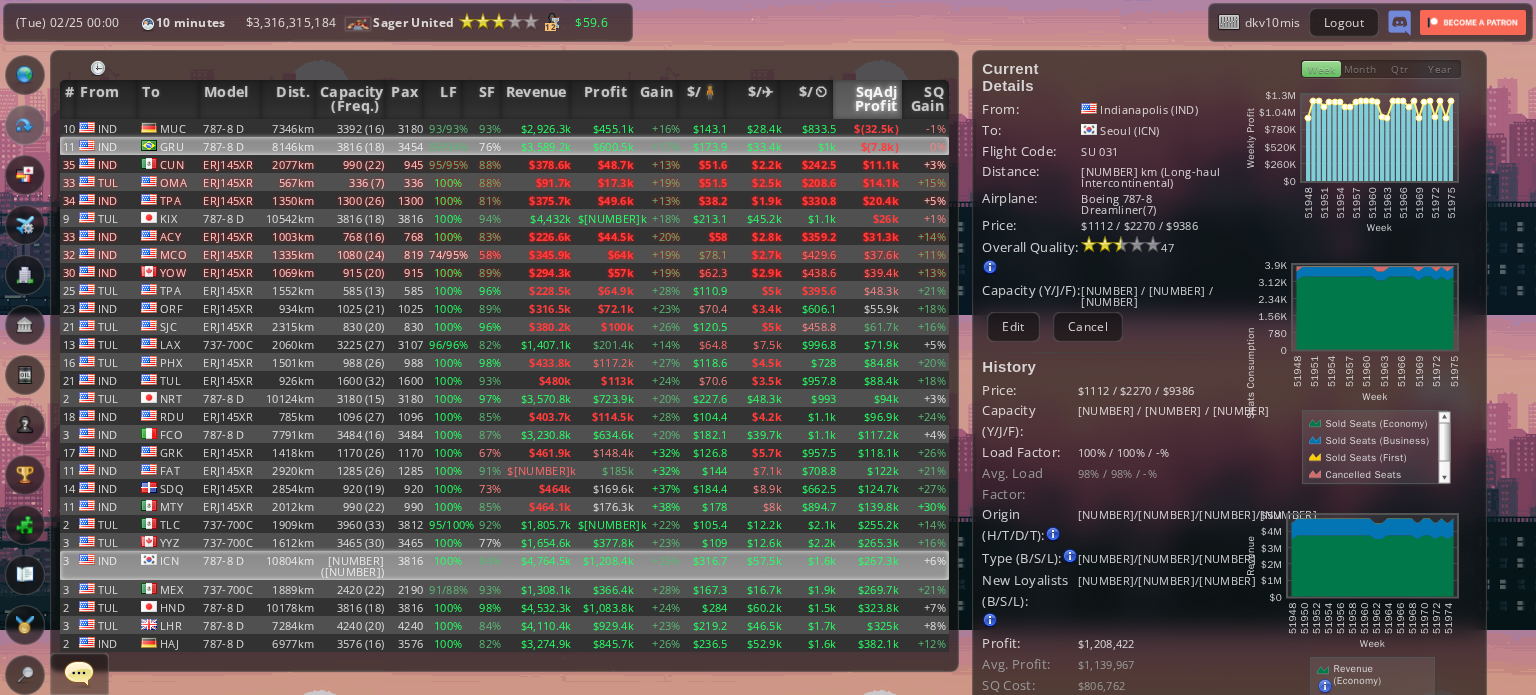 click on "$(7.8k)" at bounding box center (871, 128) 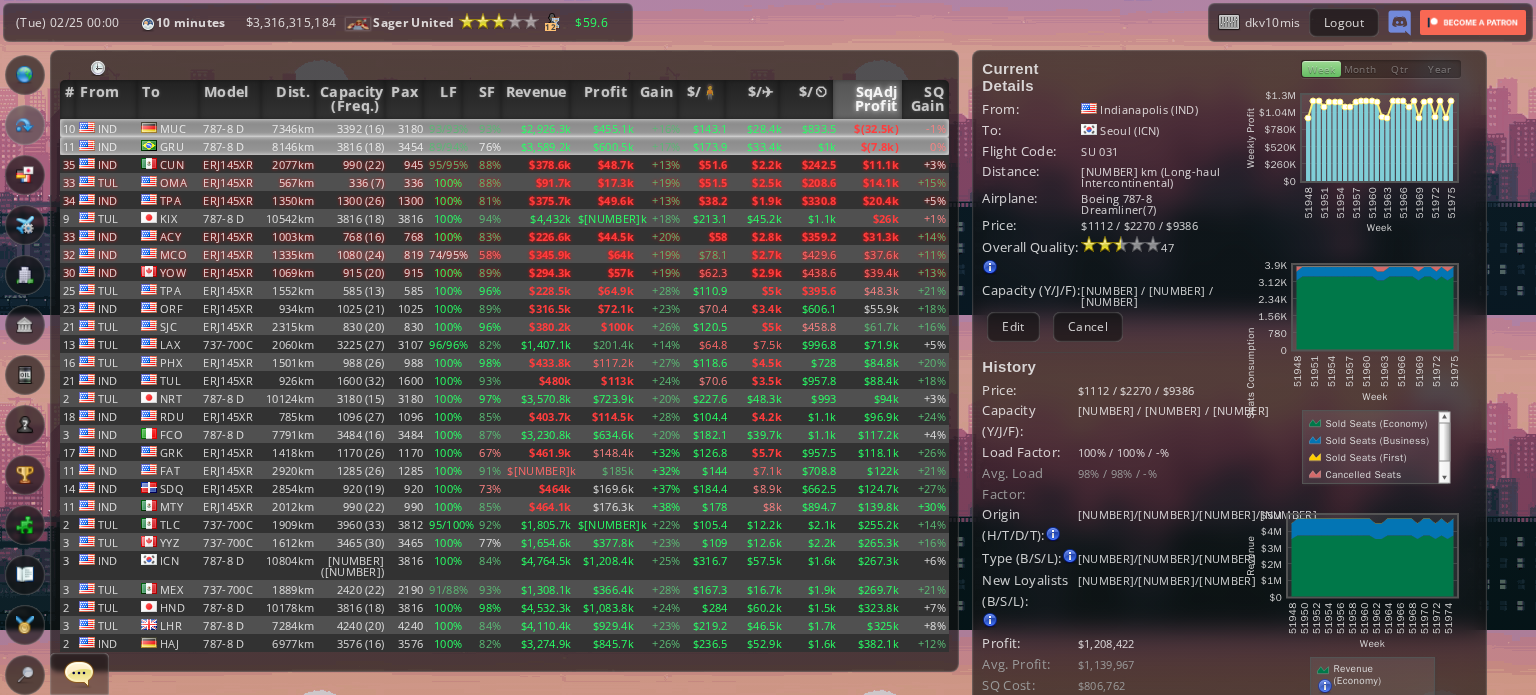 click on "$(32.5k)" at bounding box center [871, 128] 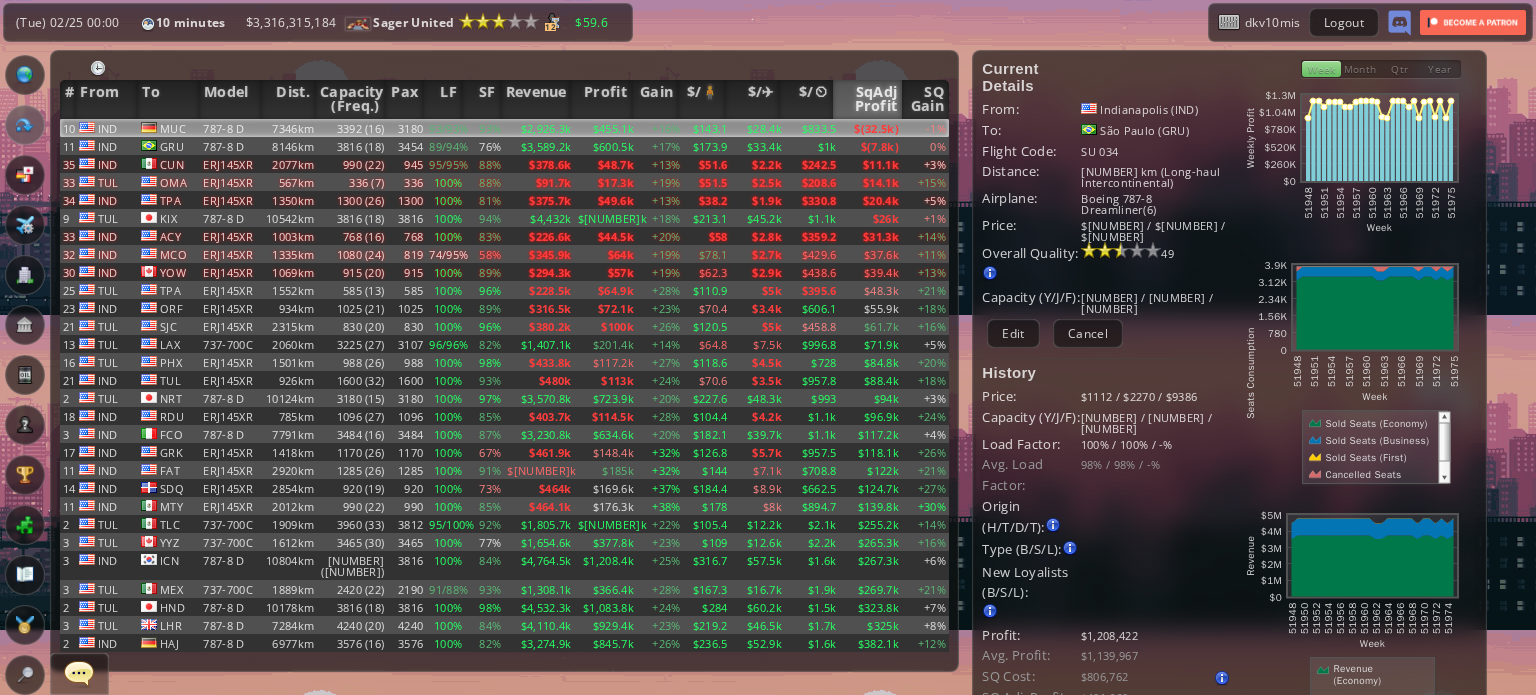 click on "SqAdj Profit" at bounding box center (868, 99) 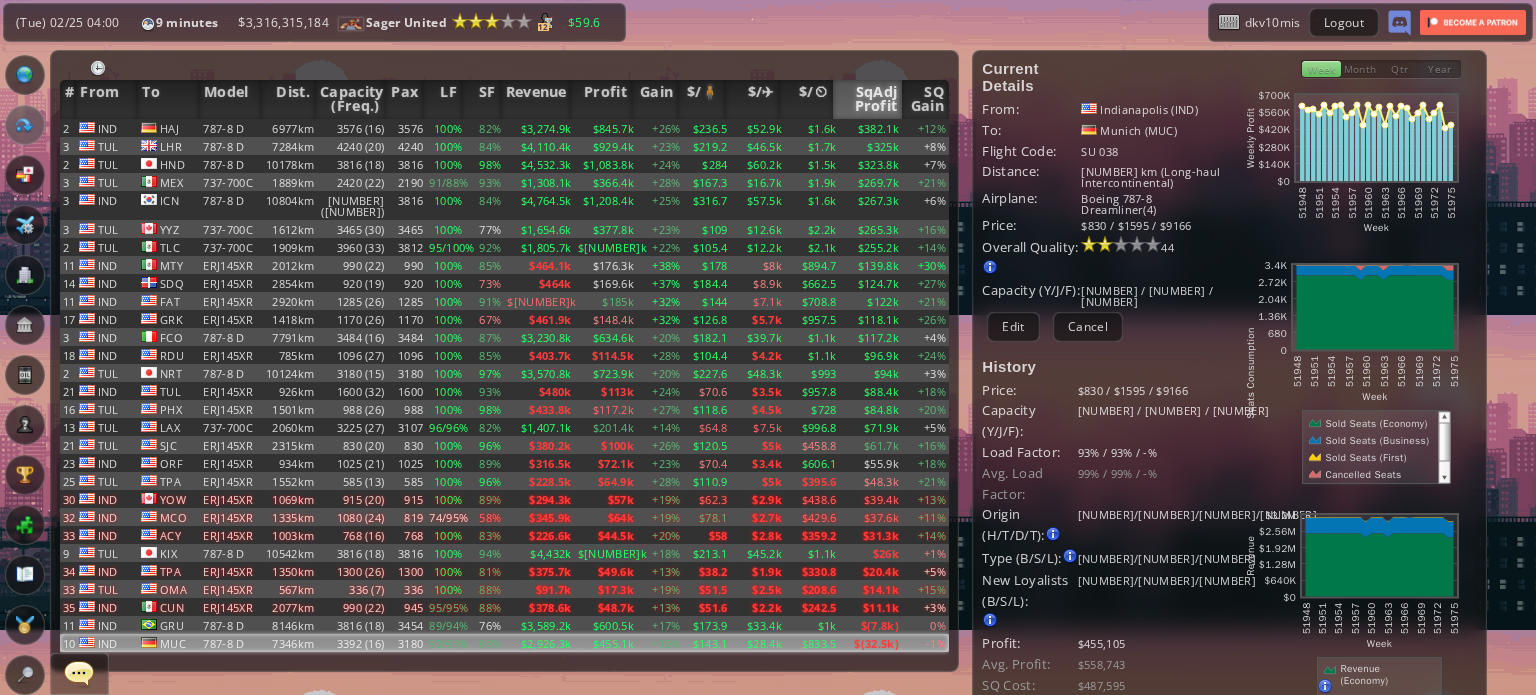 click on "SqAdj Profit" at bounding box center (868, 99) 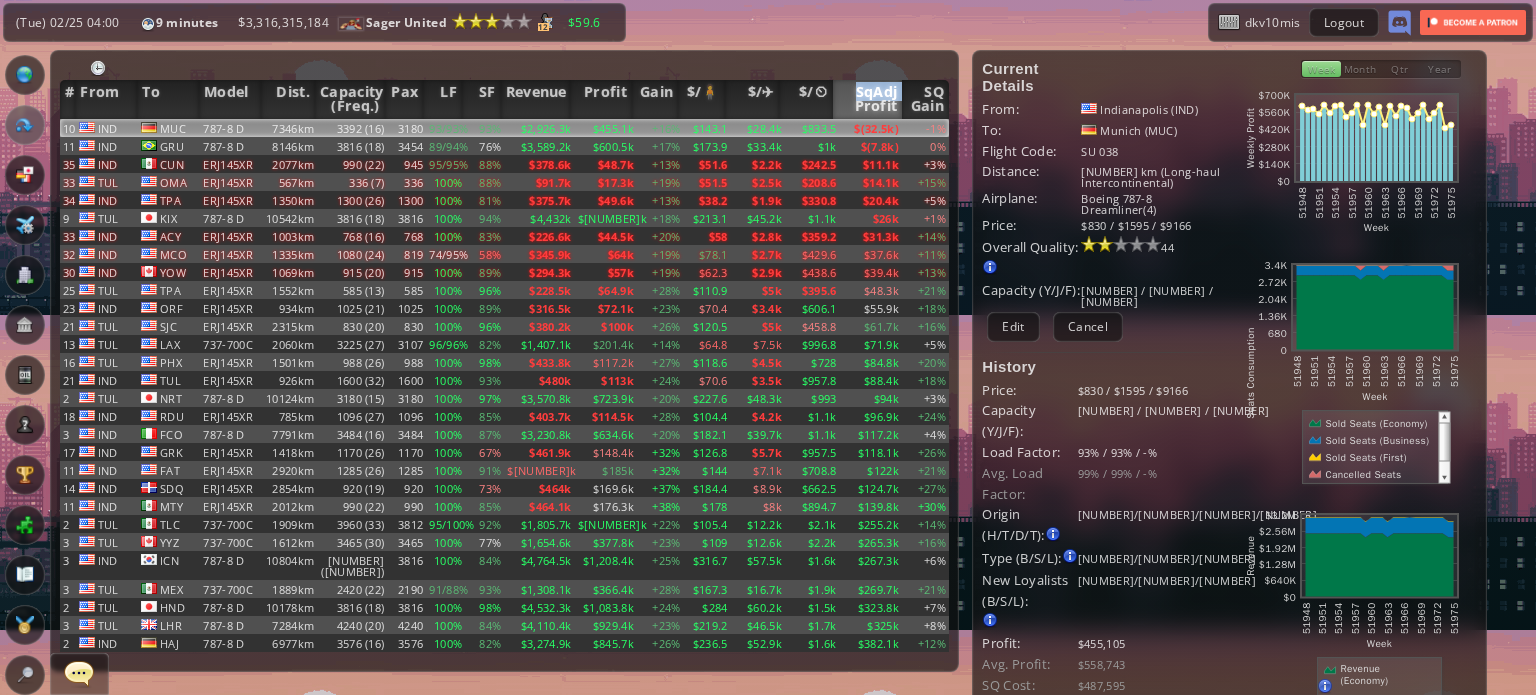 click on "SqAdj Profit" at bounding box center [868, 99] 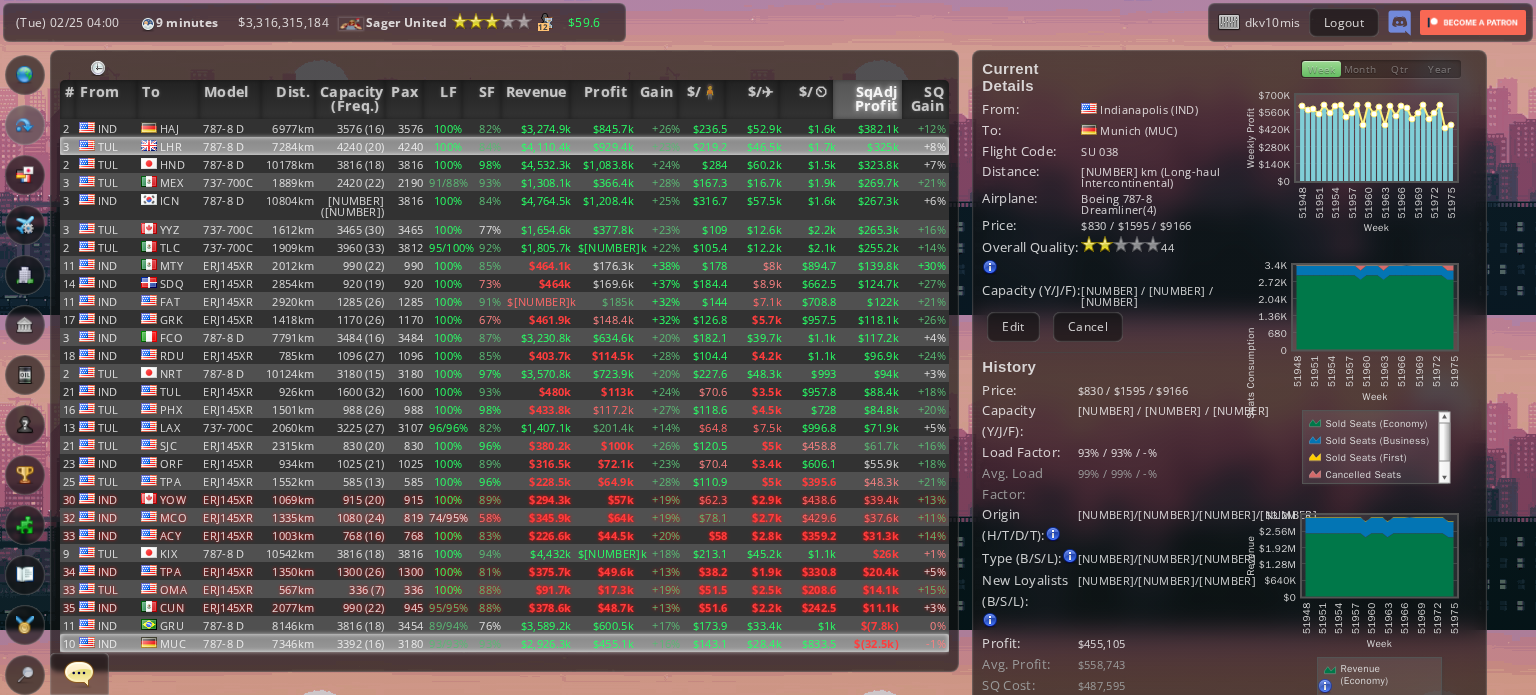 click on "$325k" at bounding box center [871, 128] 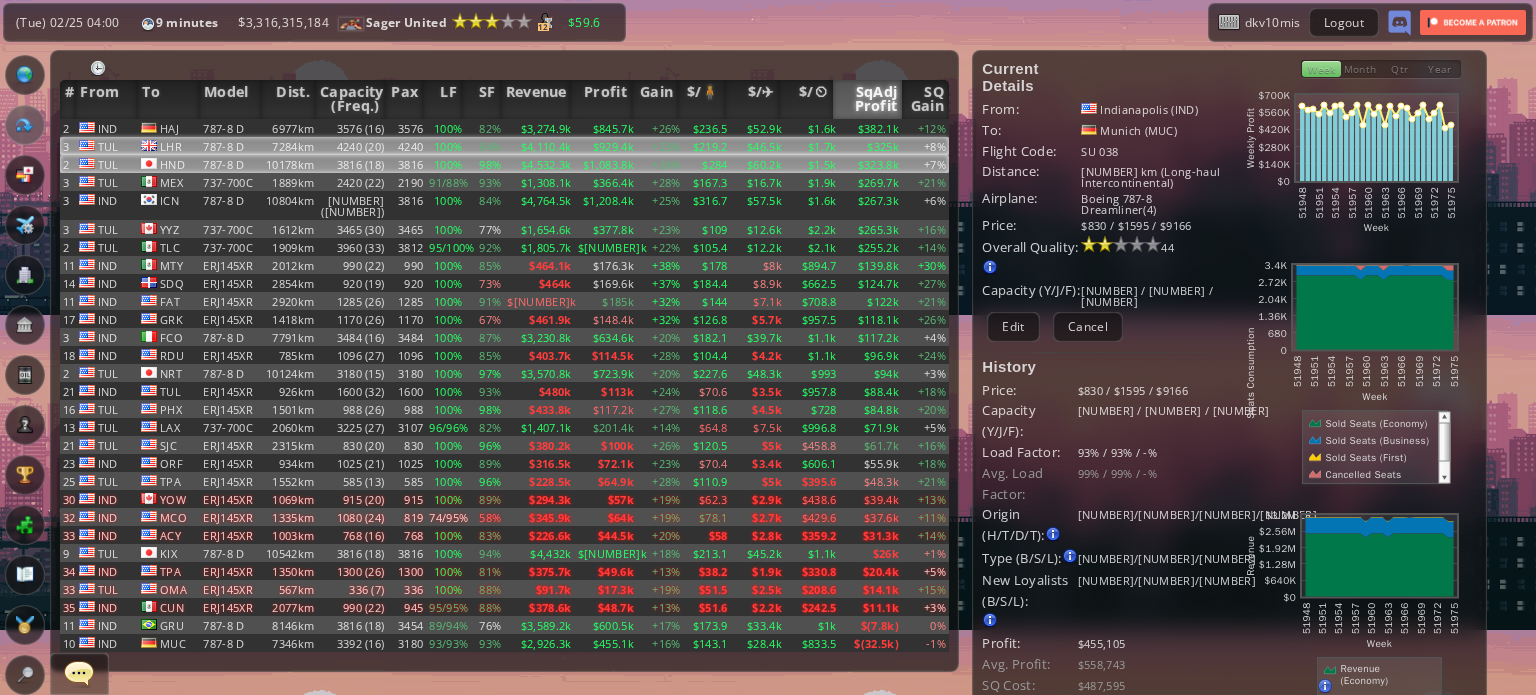 click on "$323.8k" at bounding box center [871, 128] 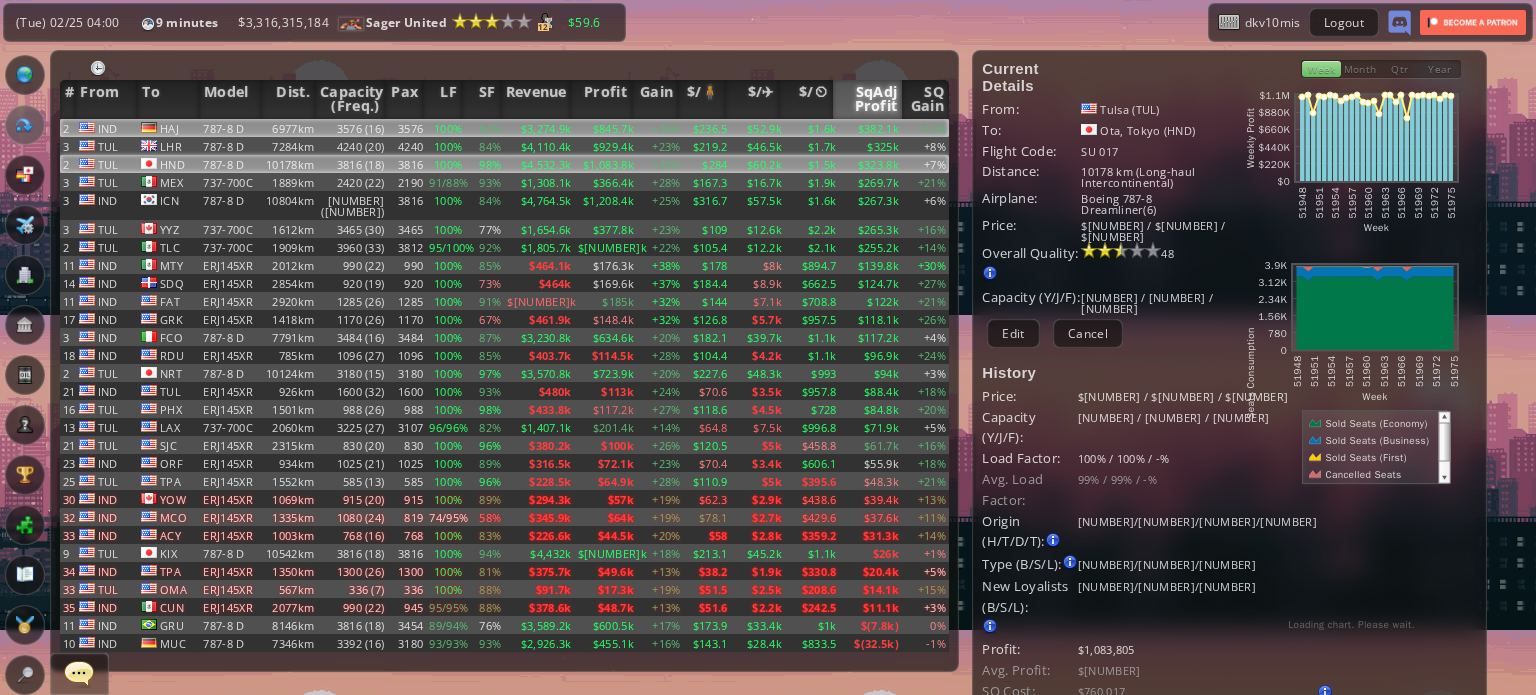 click on "$382.1k" at bounding box center [871, 128] 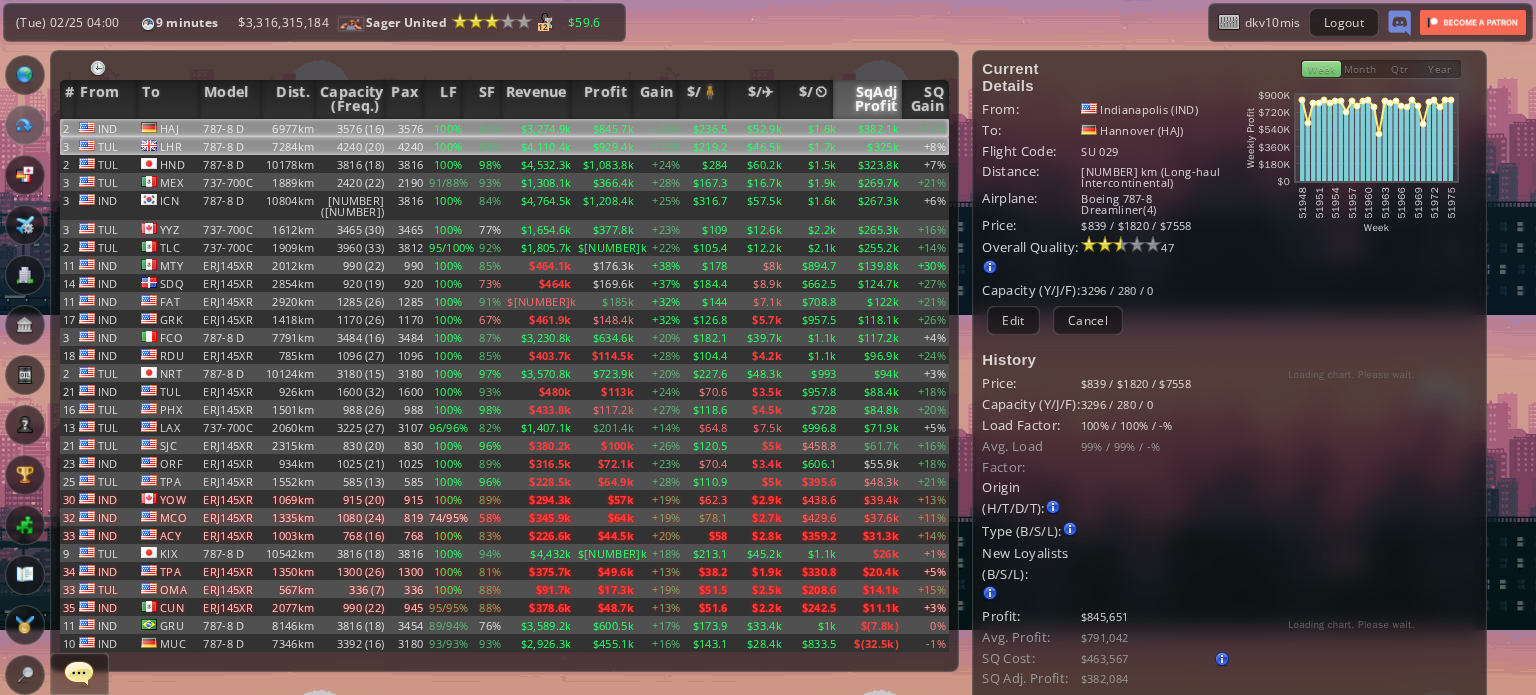 click on "$325k" at bounding box center [871, 128] 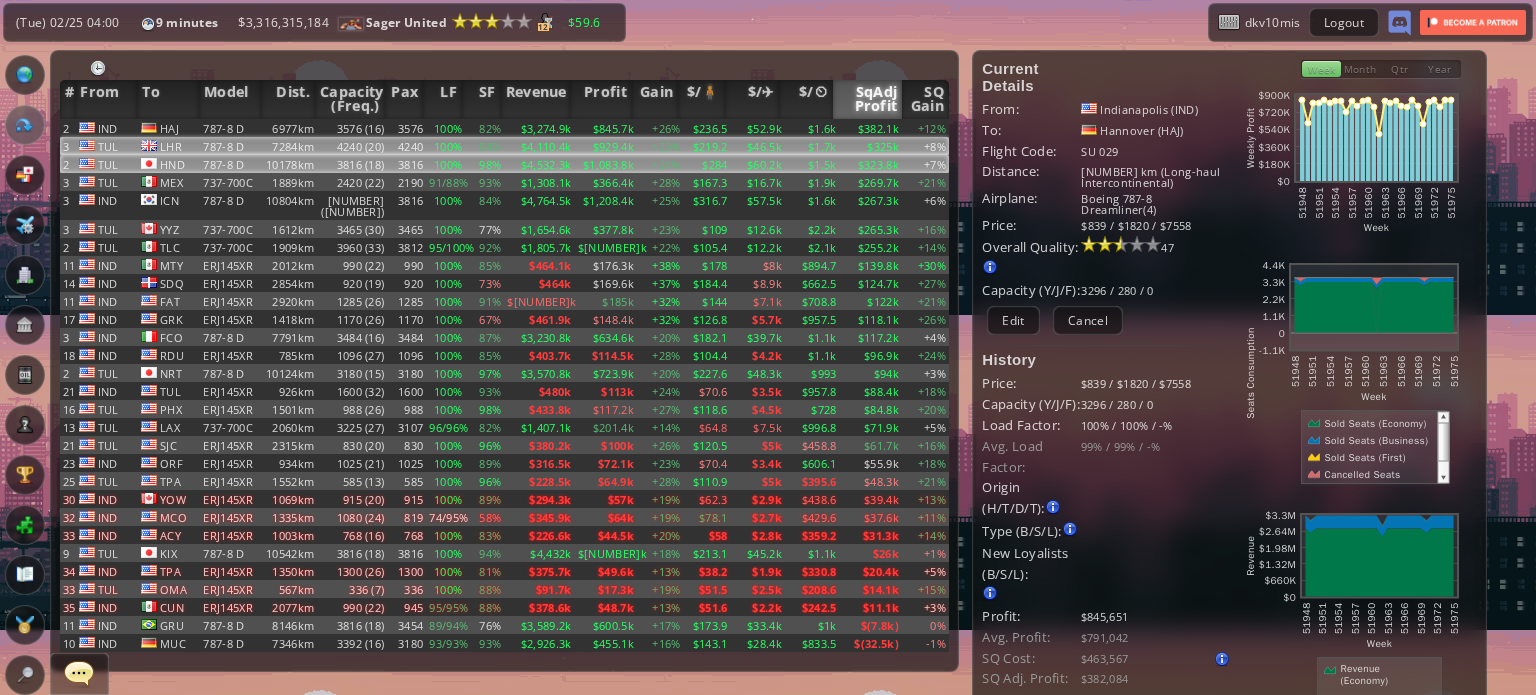 click on "$323.8k" at bounding box center (871, 128) 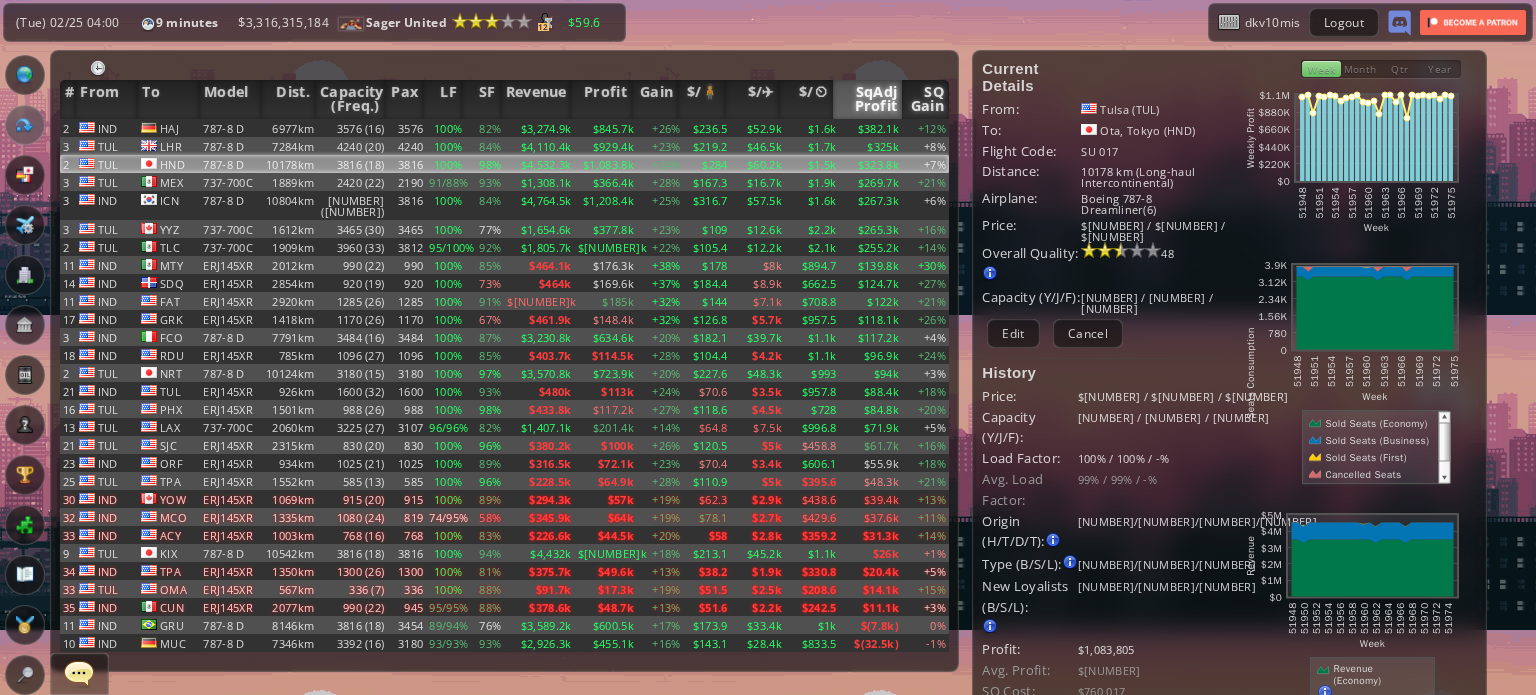 click on "SQ Gain" at bounding box center [925, 99] 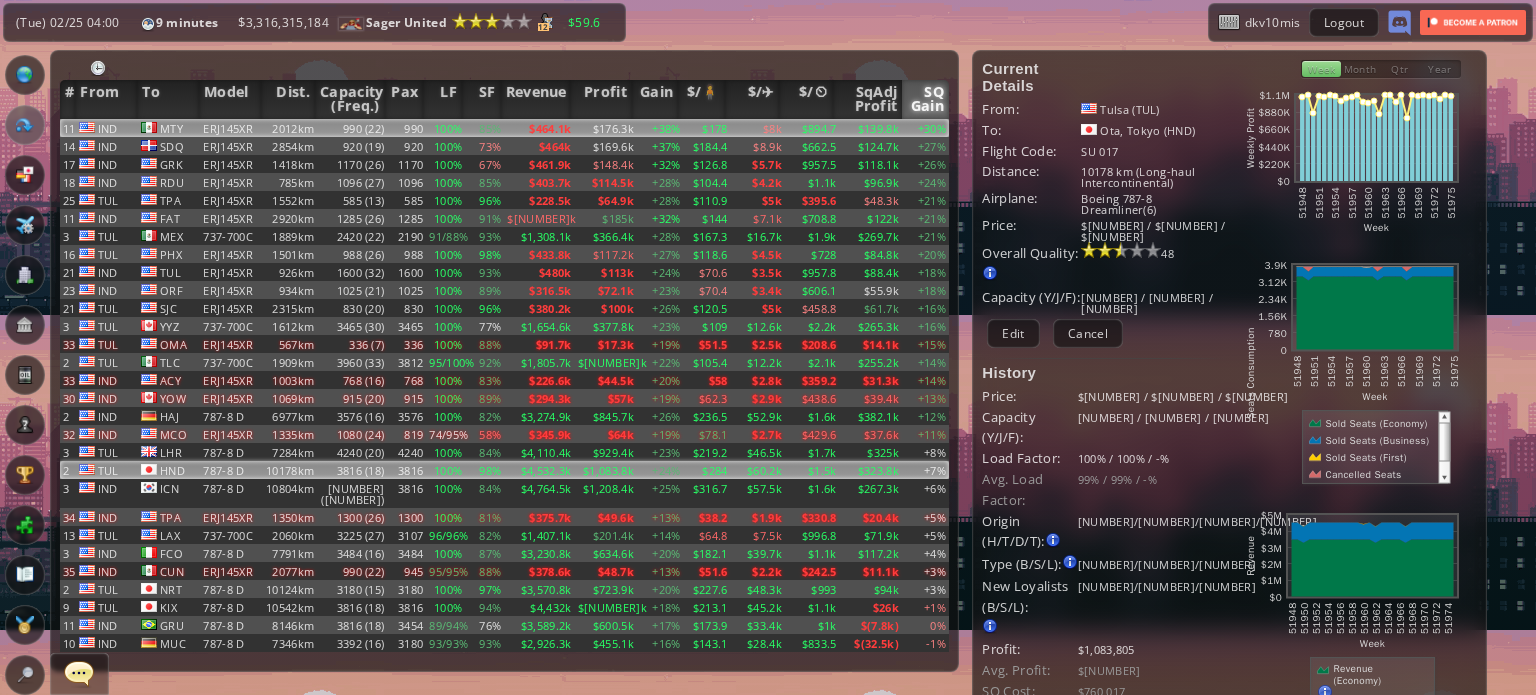 click on "$139.8k" at bounding box center (871, 128) 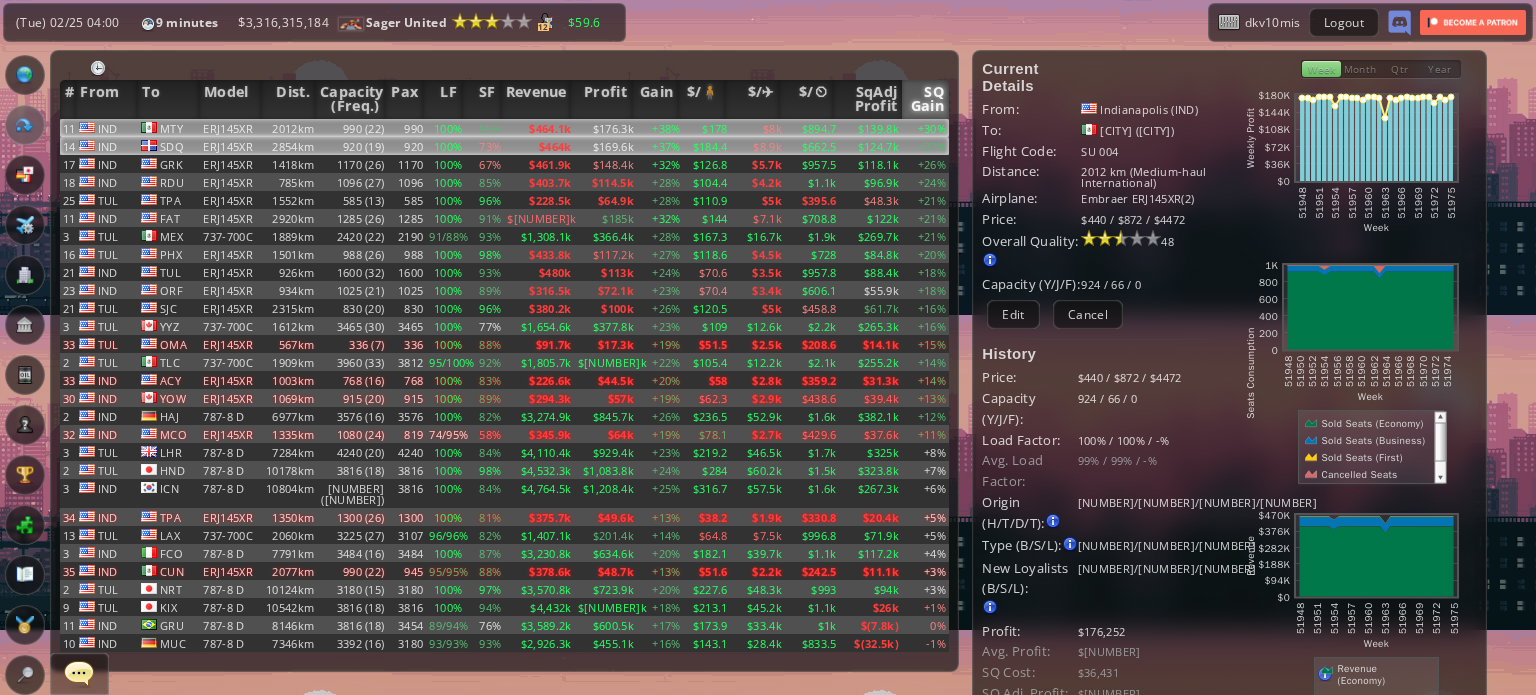 click on "$124.7k" at bounding box center (871, 128) 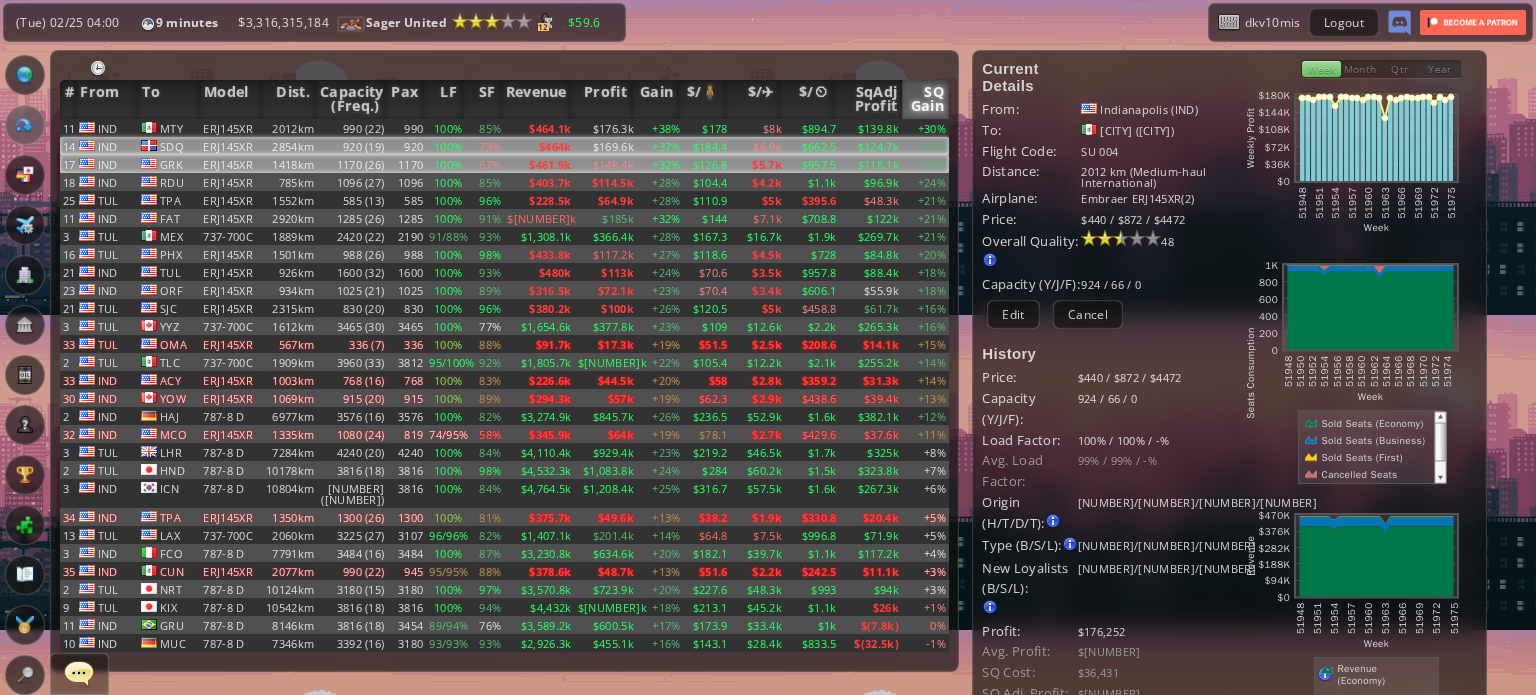 click on "$118.1k" at bounding box center [871, 128] 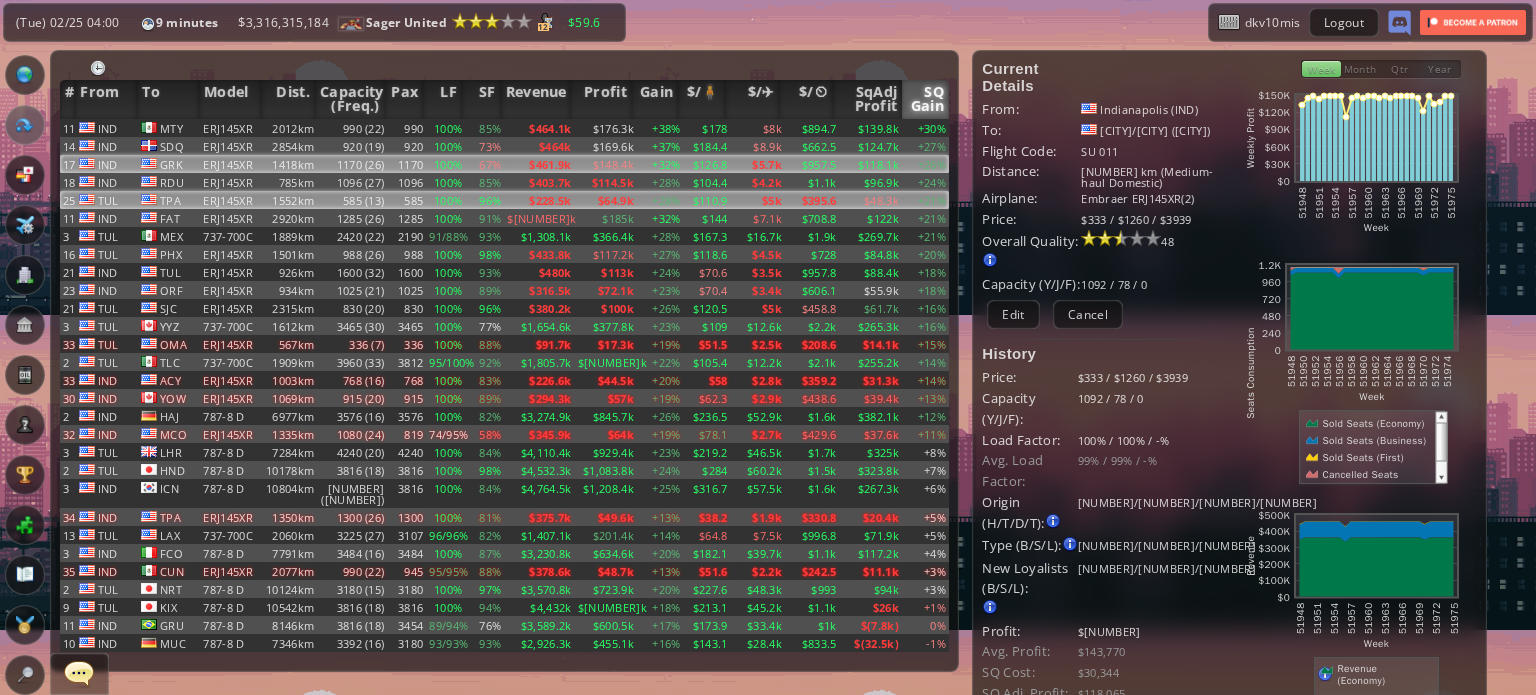 click on "$48.3k" at bounding box center [871, 128] 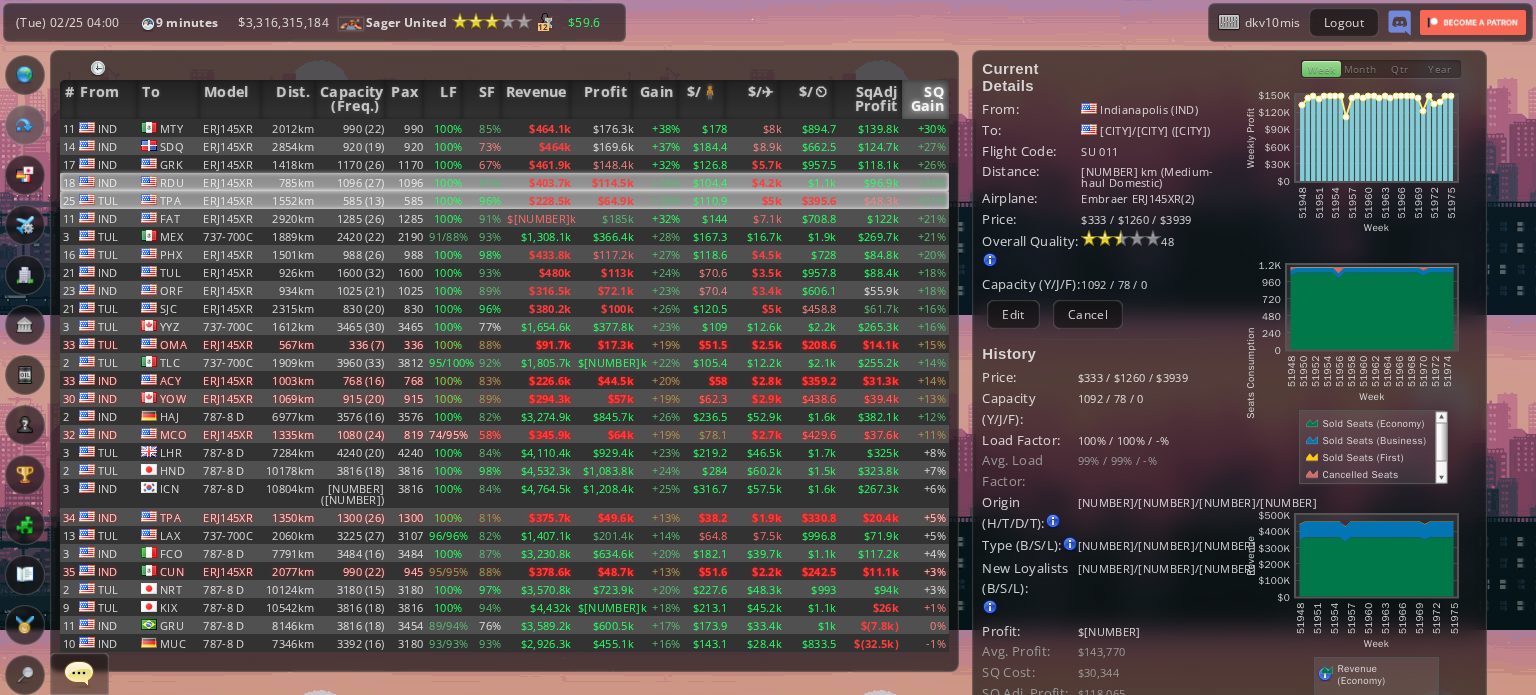 click on "$96.9k" at bounding box center (871, 128) 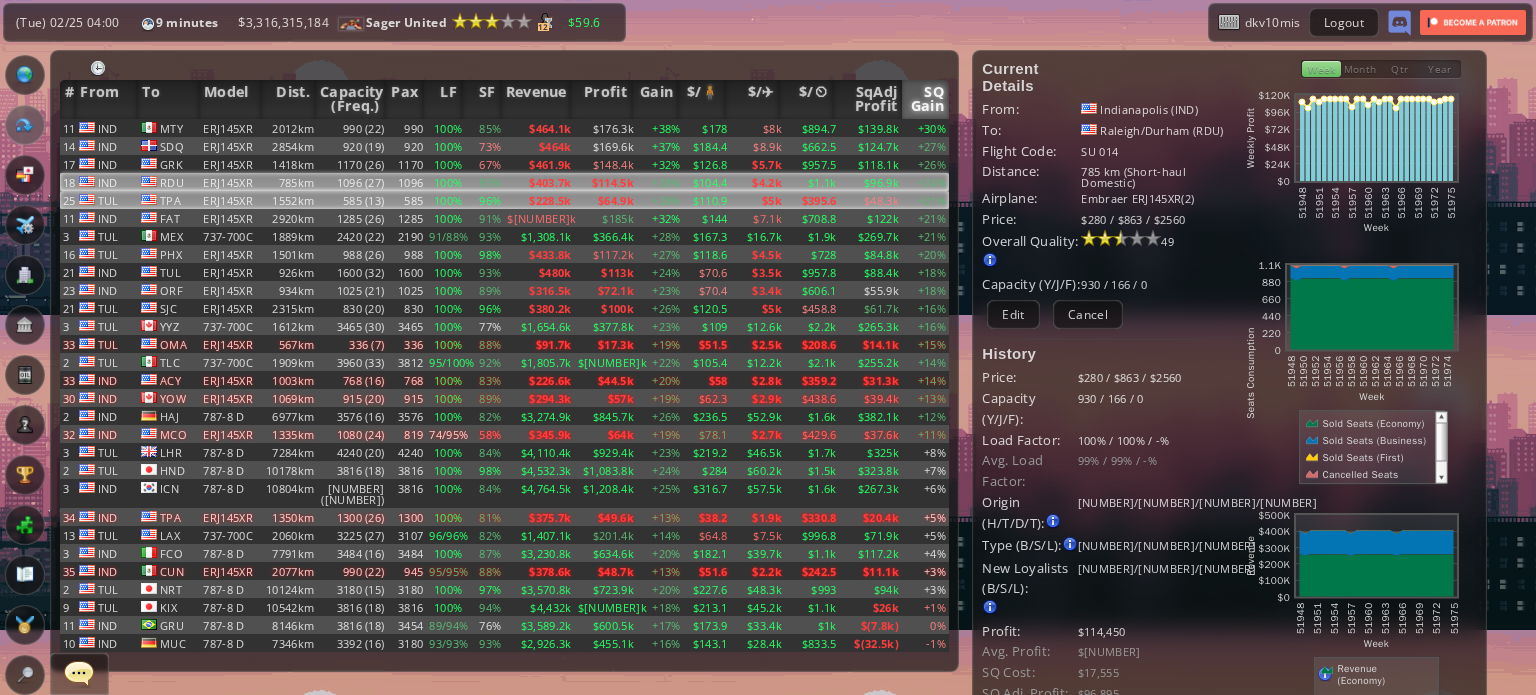 click on "$48.3k" at bounding box center [871, 128] 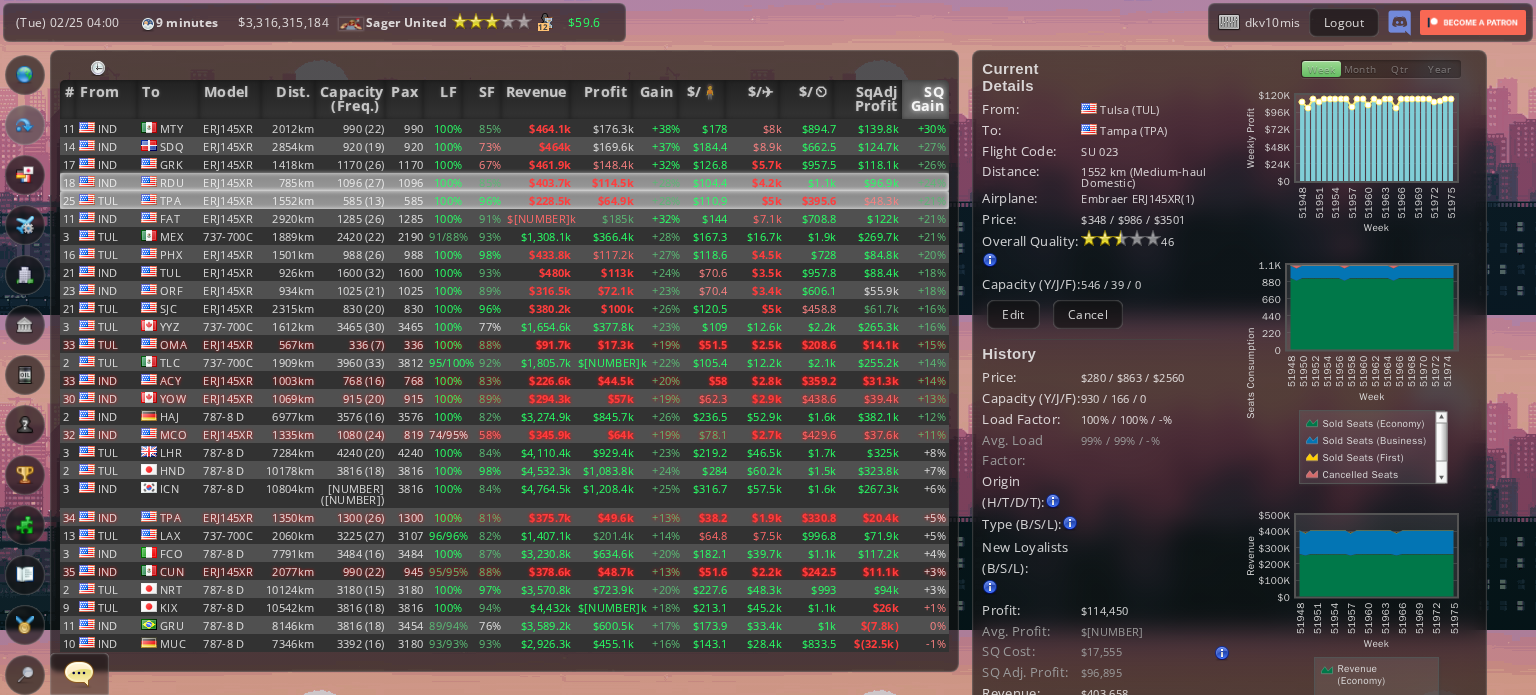 click on "$96.9k" at bounding box center [871, 128] 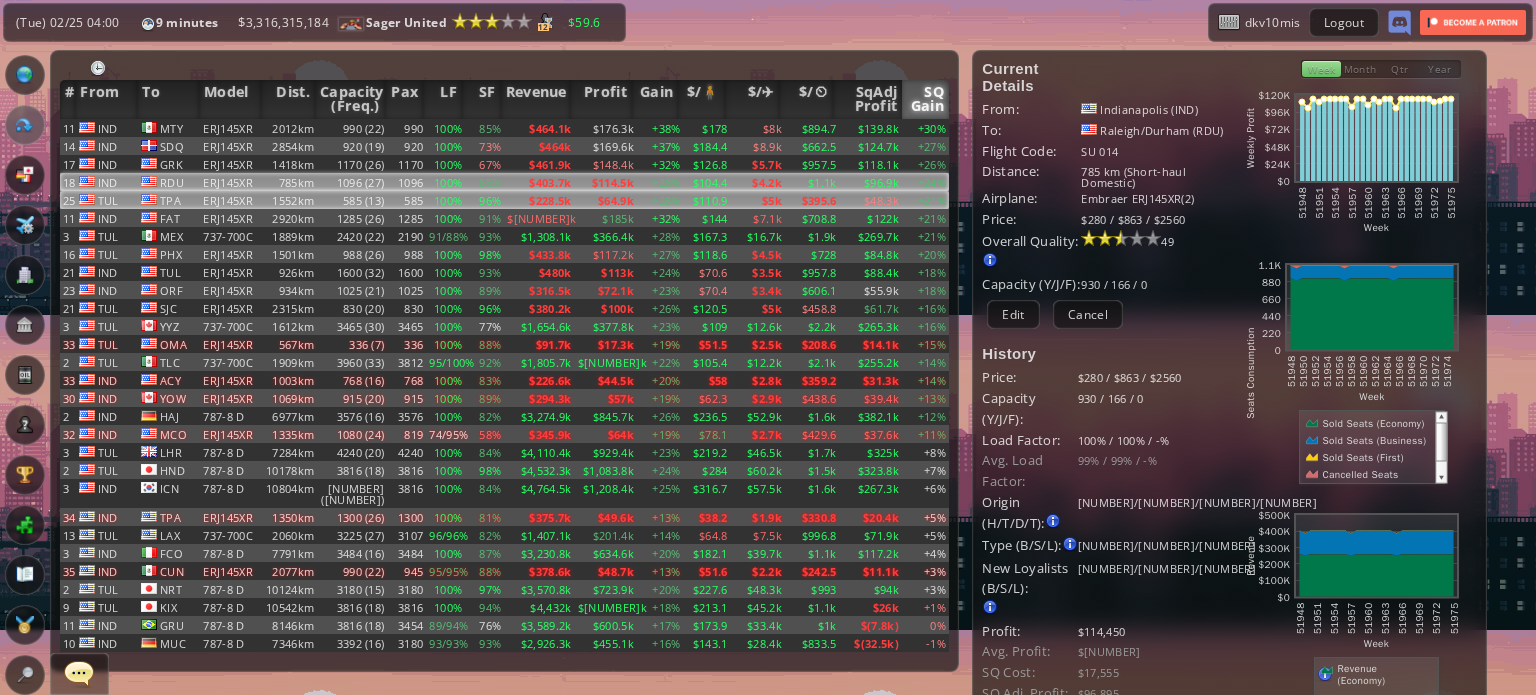 click on "$48.3k" at bounding box center (871, 128) 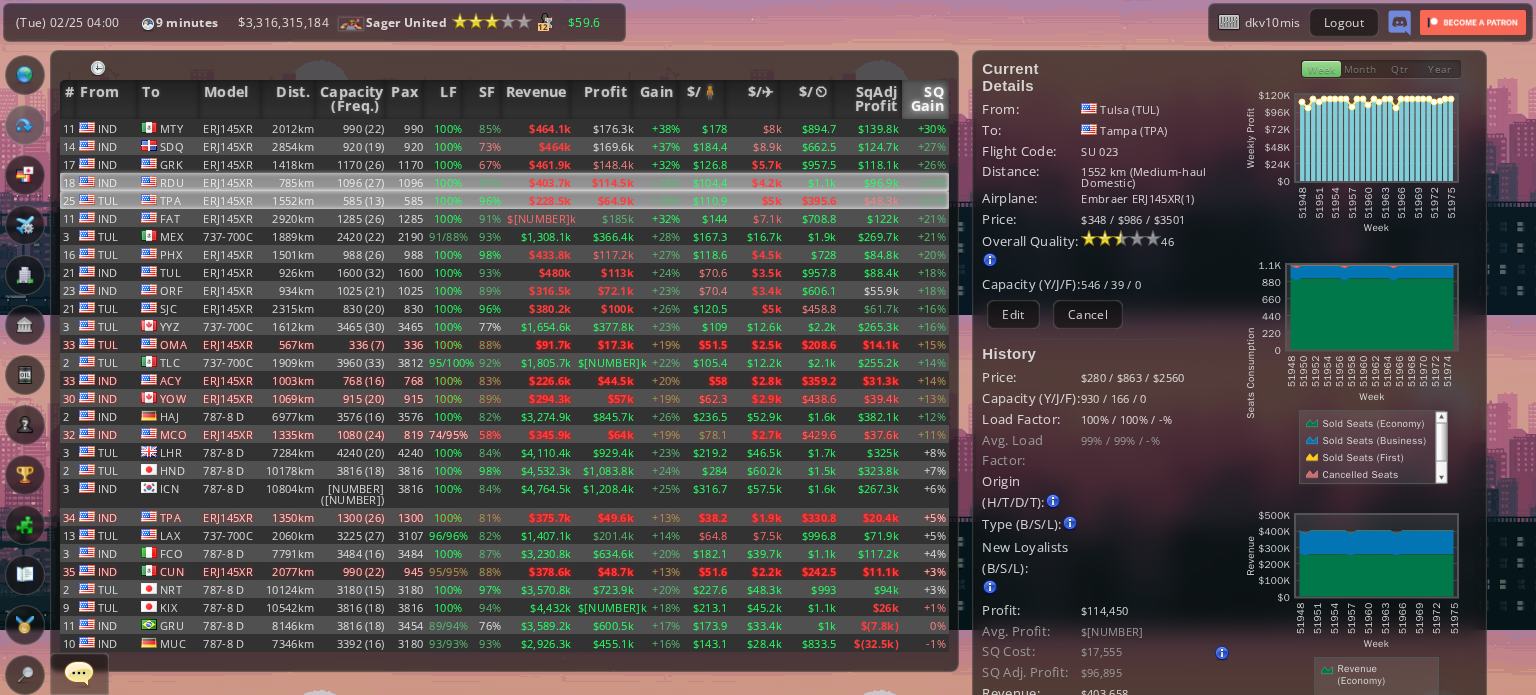 click on "$96.9k" at bounding box center [871, 128] 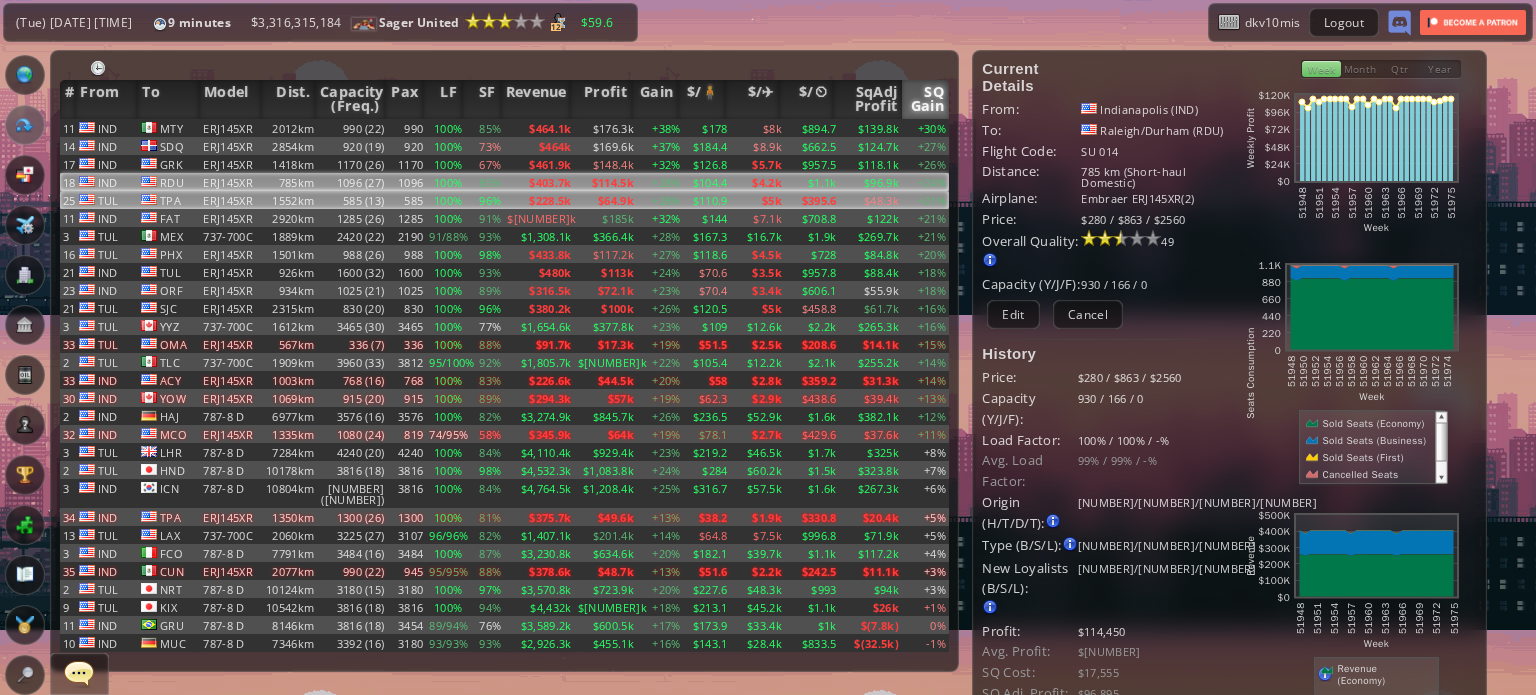 click on "$395.6" at bounding box center [812, 128] 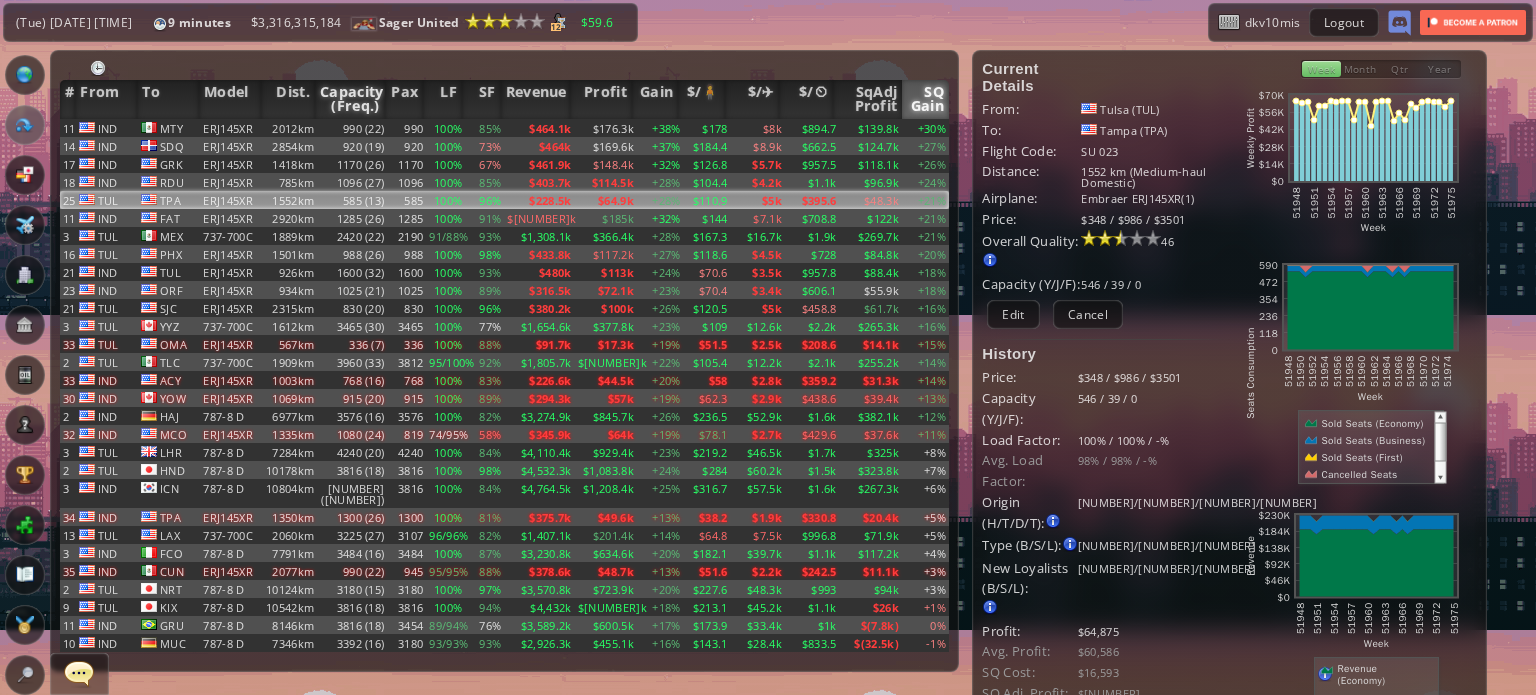 click on "Capacity (Freq.)" at bounding box center [350, 99] 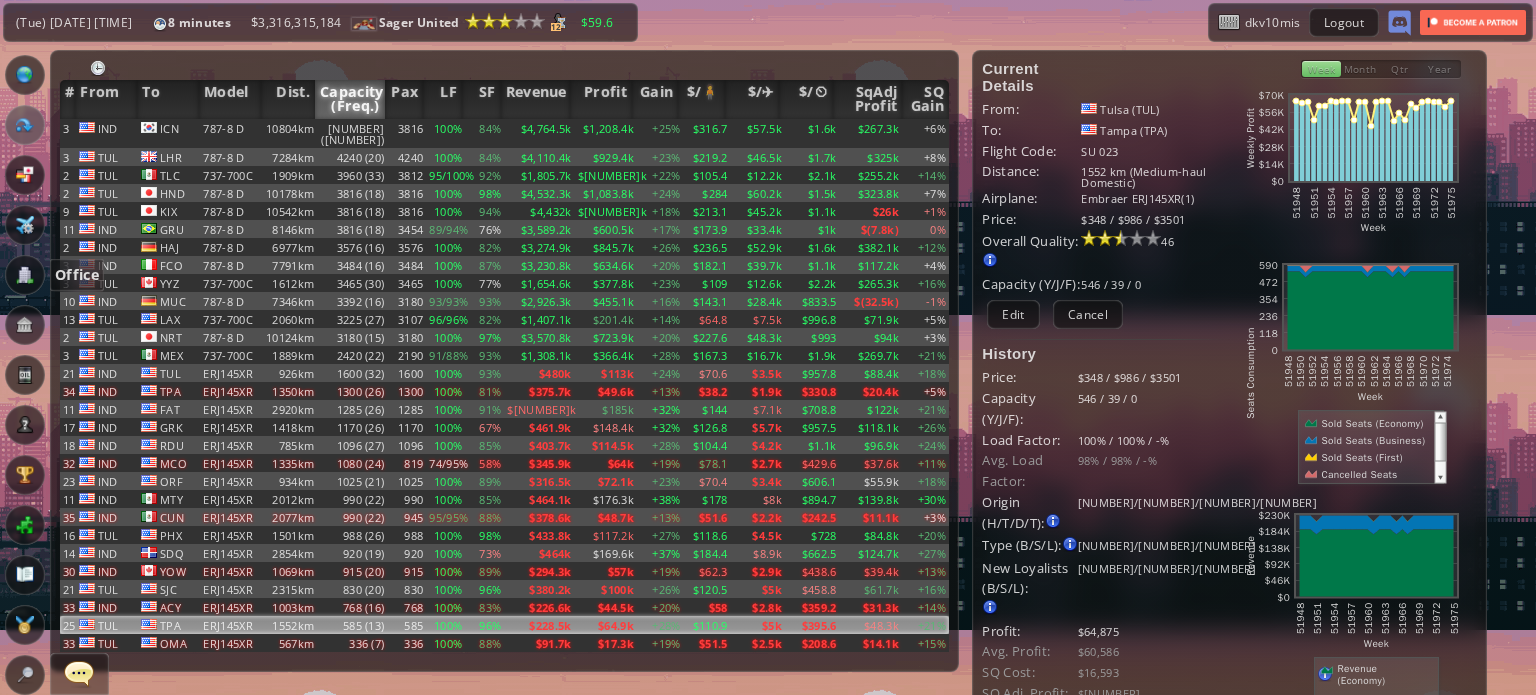 click at bounding box center (25, 275) 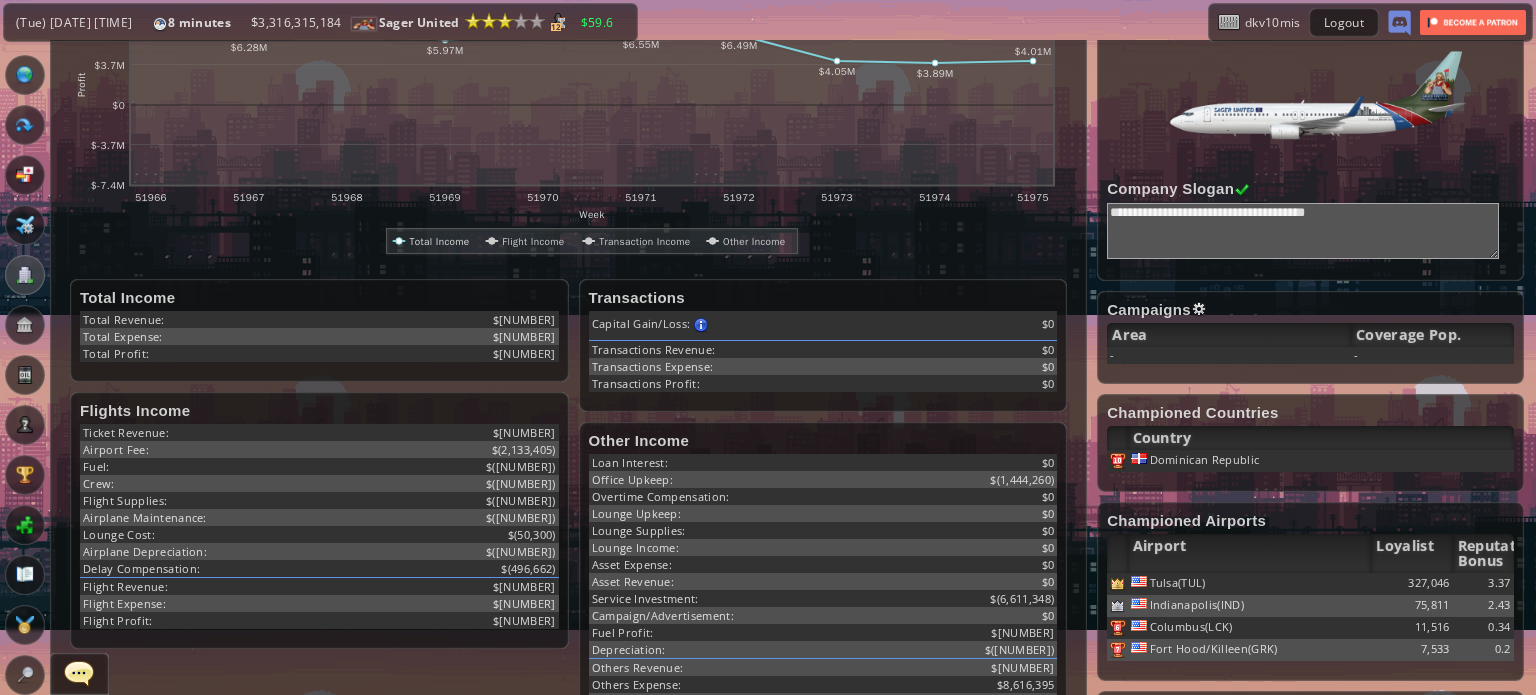 scroll, scrollTop: 200, scrollLeft: 0, axis: vertical 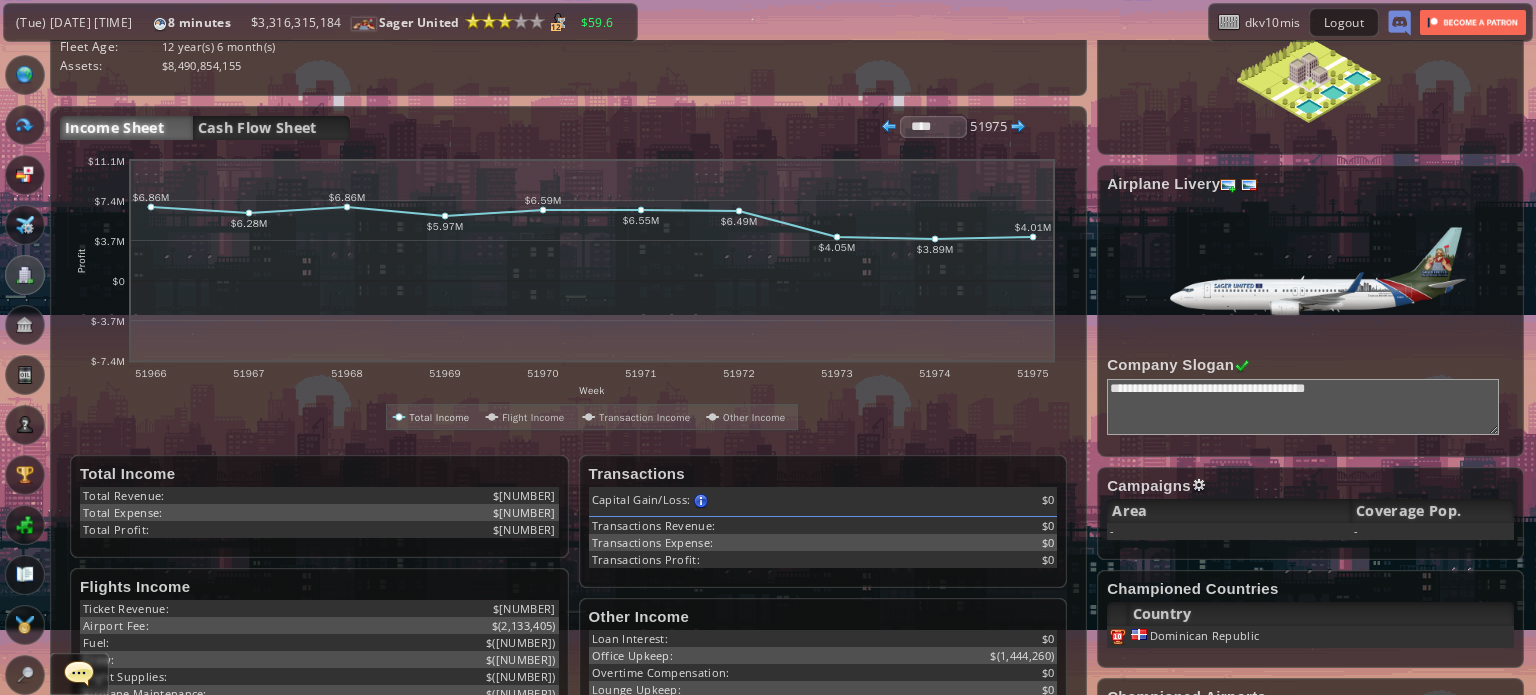 click at bounding box center [25, 75] 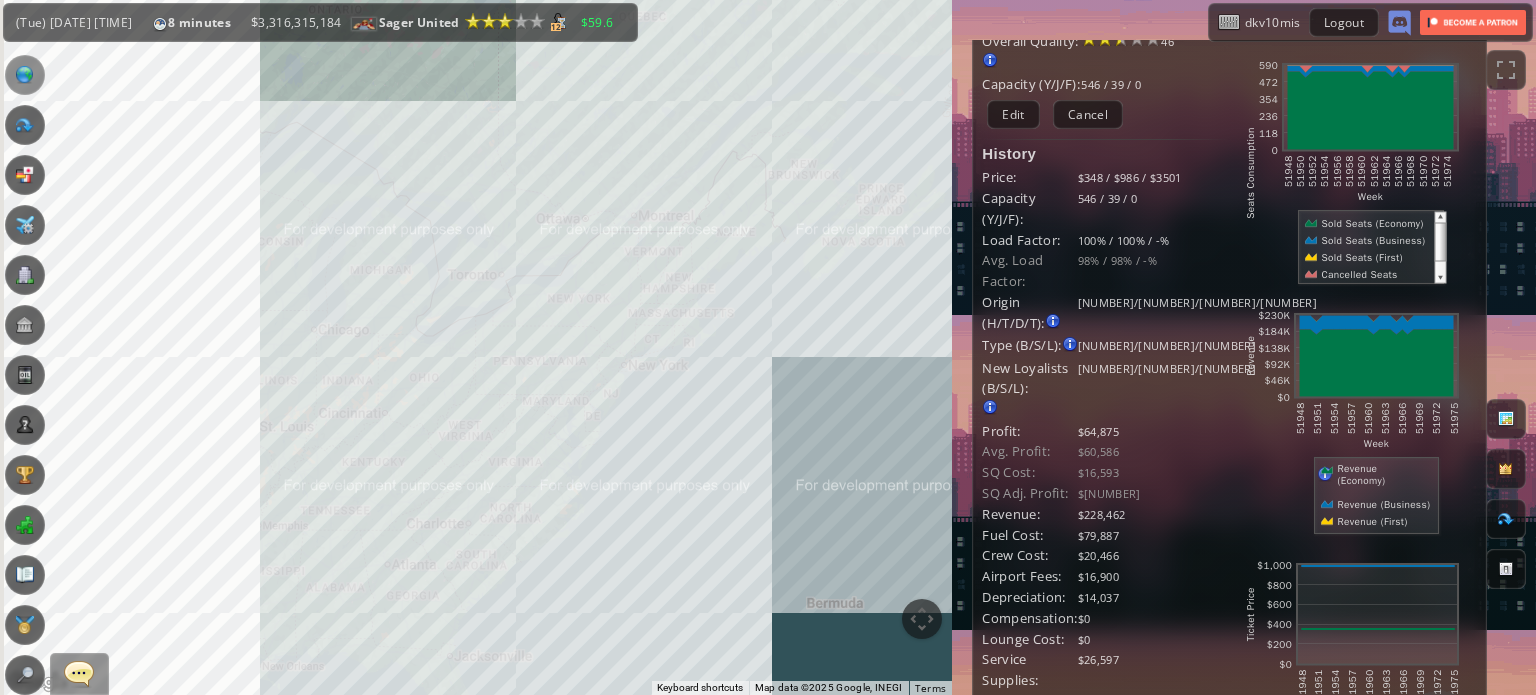 drag, startPoint x: 281, startPoint y: 394, endPoint x: 705, endPoint y: 391, distance: 424.01062 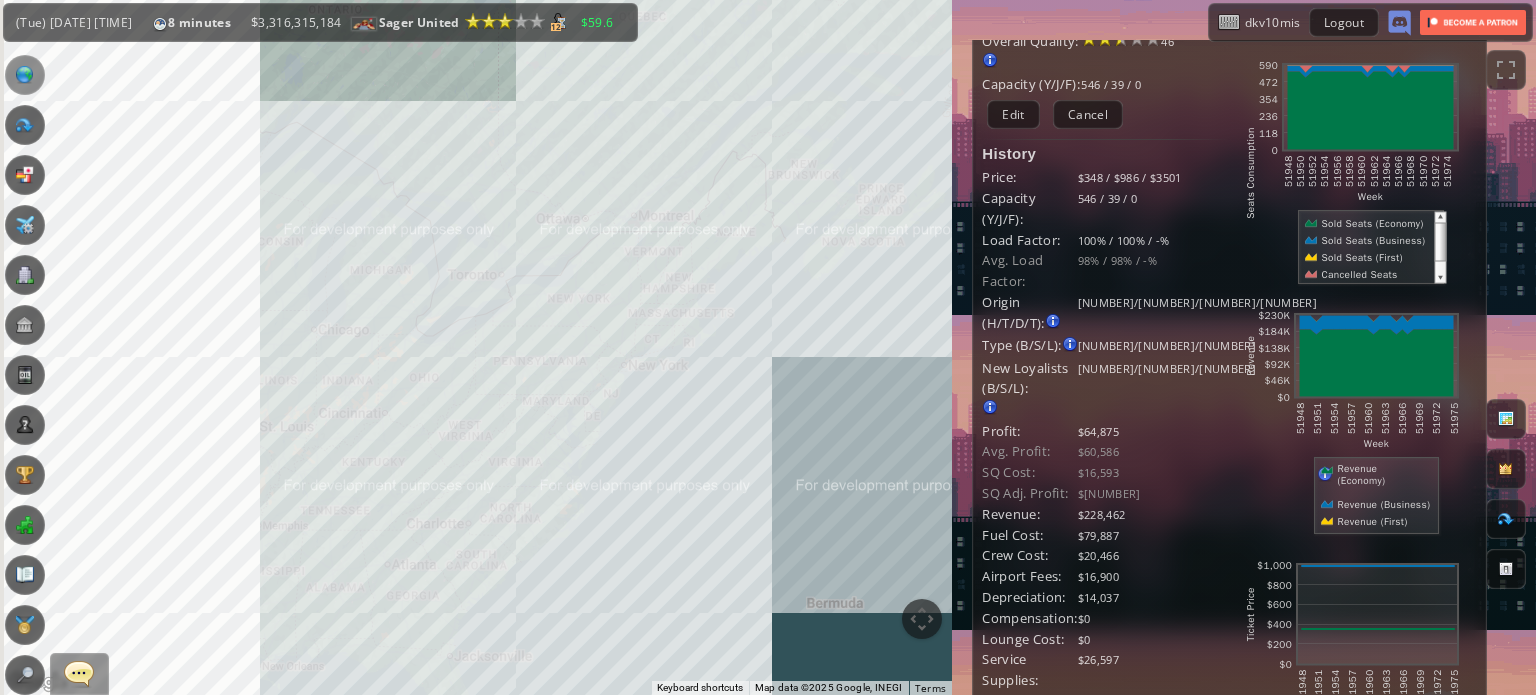 click on "To navigate, press the arrow keys." at bounding box center [476, 347] 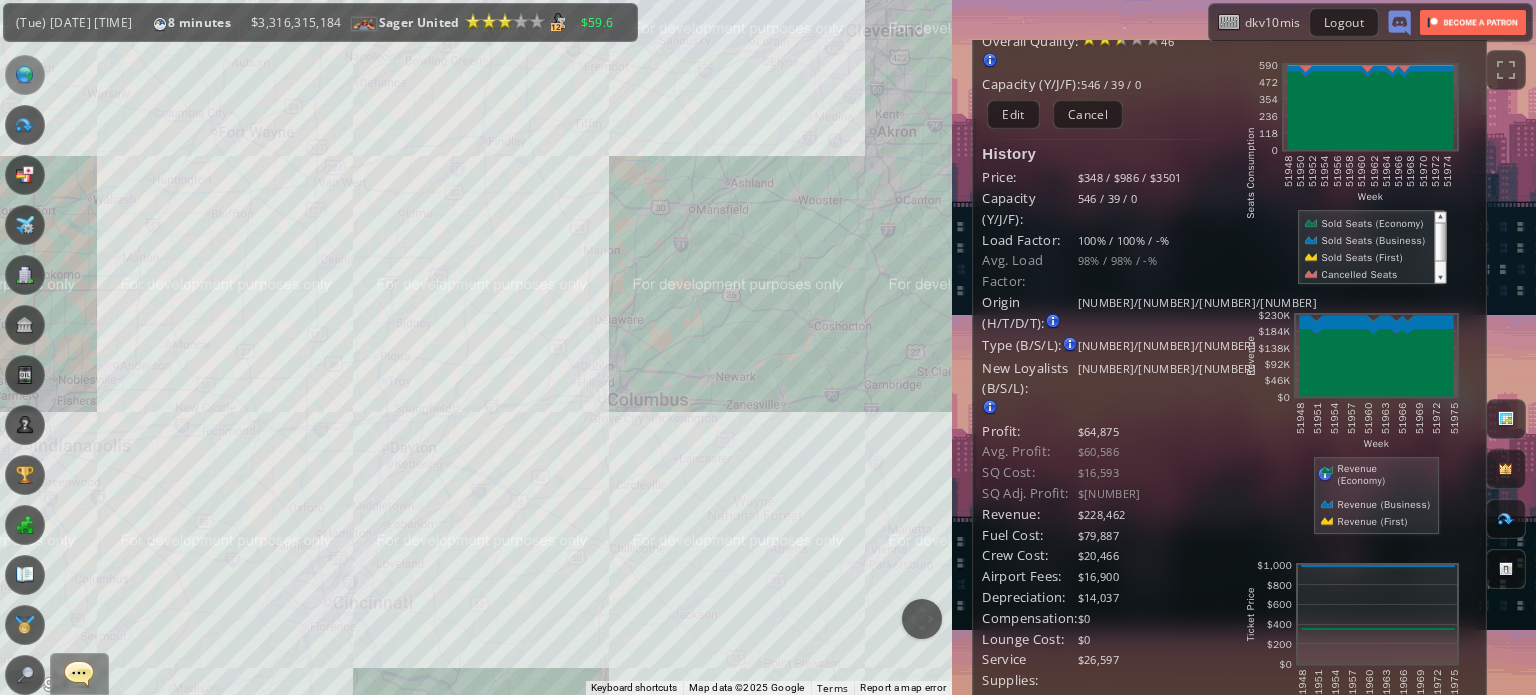 click on "To navigate, press the arrow keys." at bounding box center [476, 347] 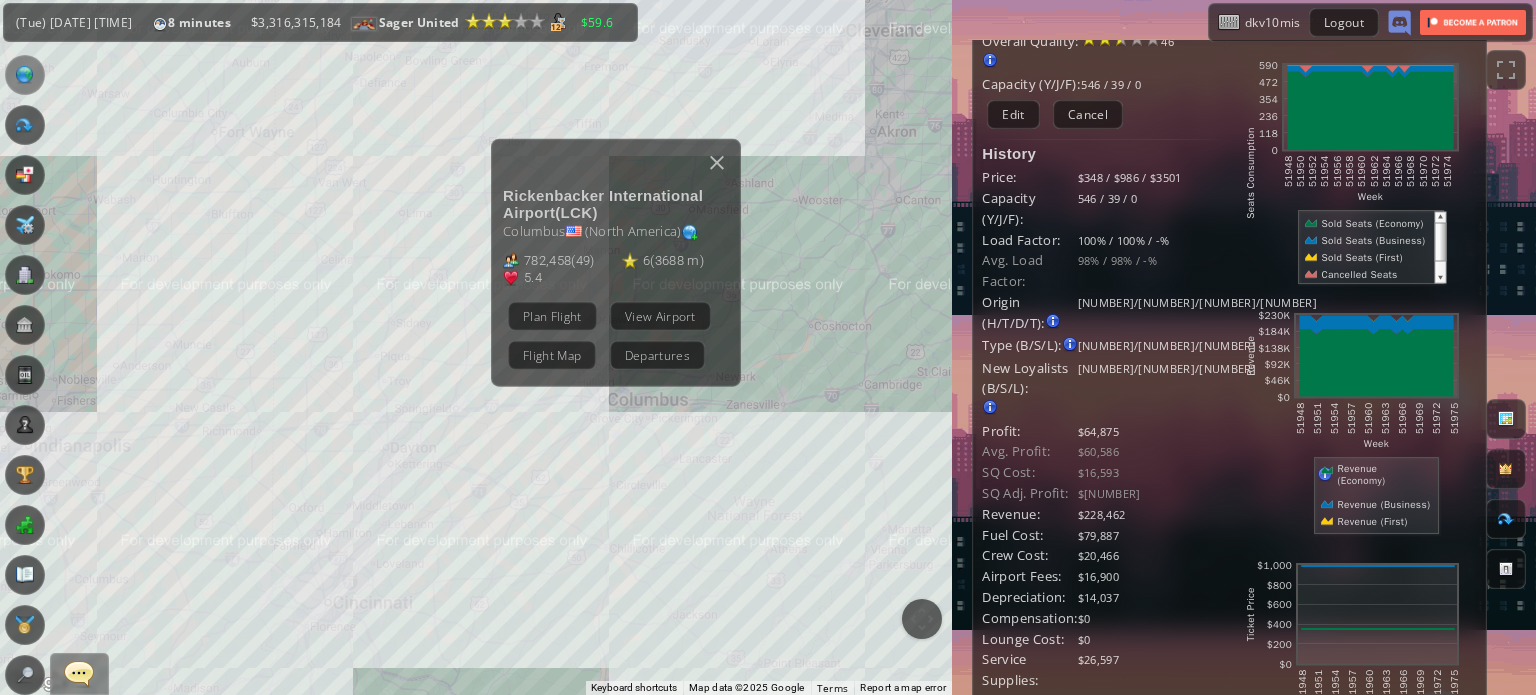 click at bounding box center [717, 162] 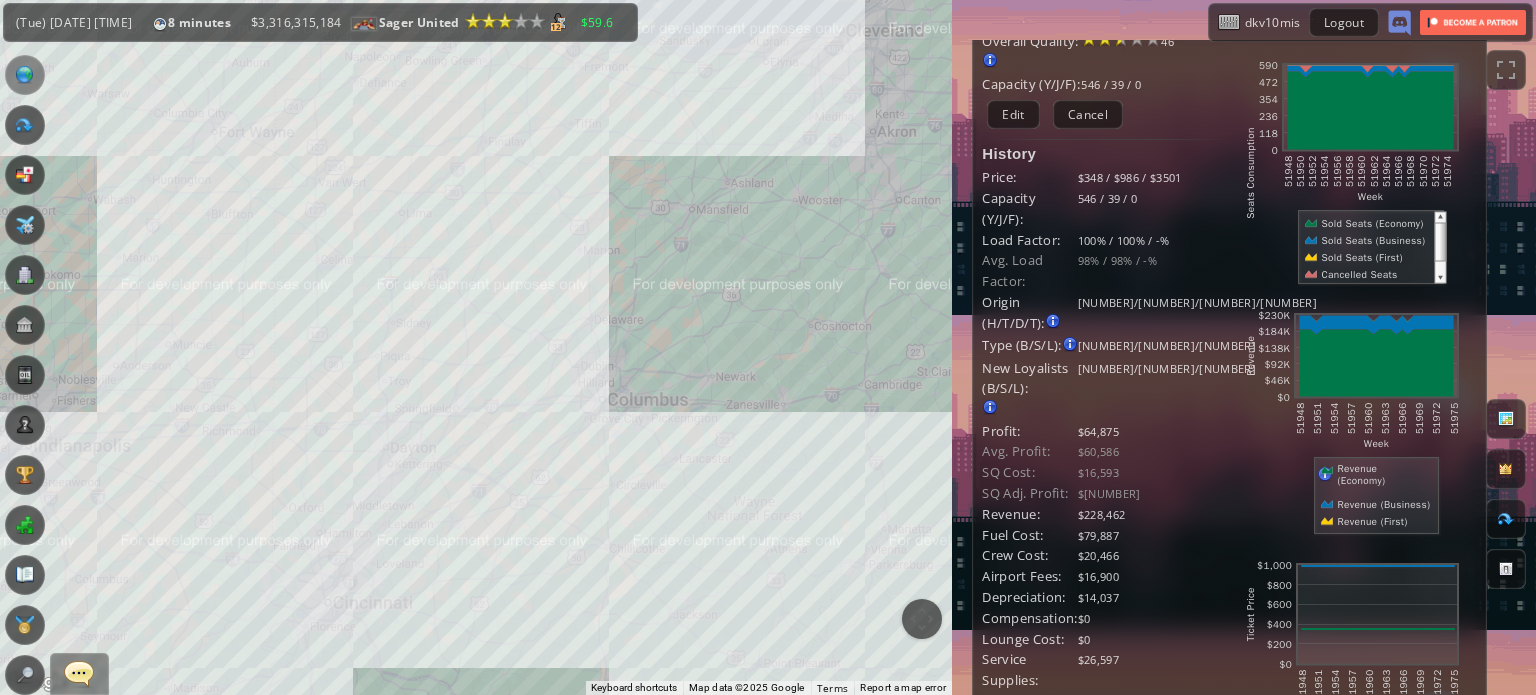 click on "To navigate, press the arrow keys." at bounding box center (476, 347) 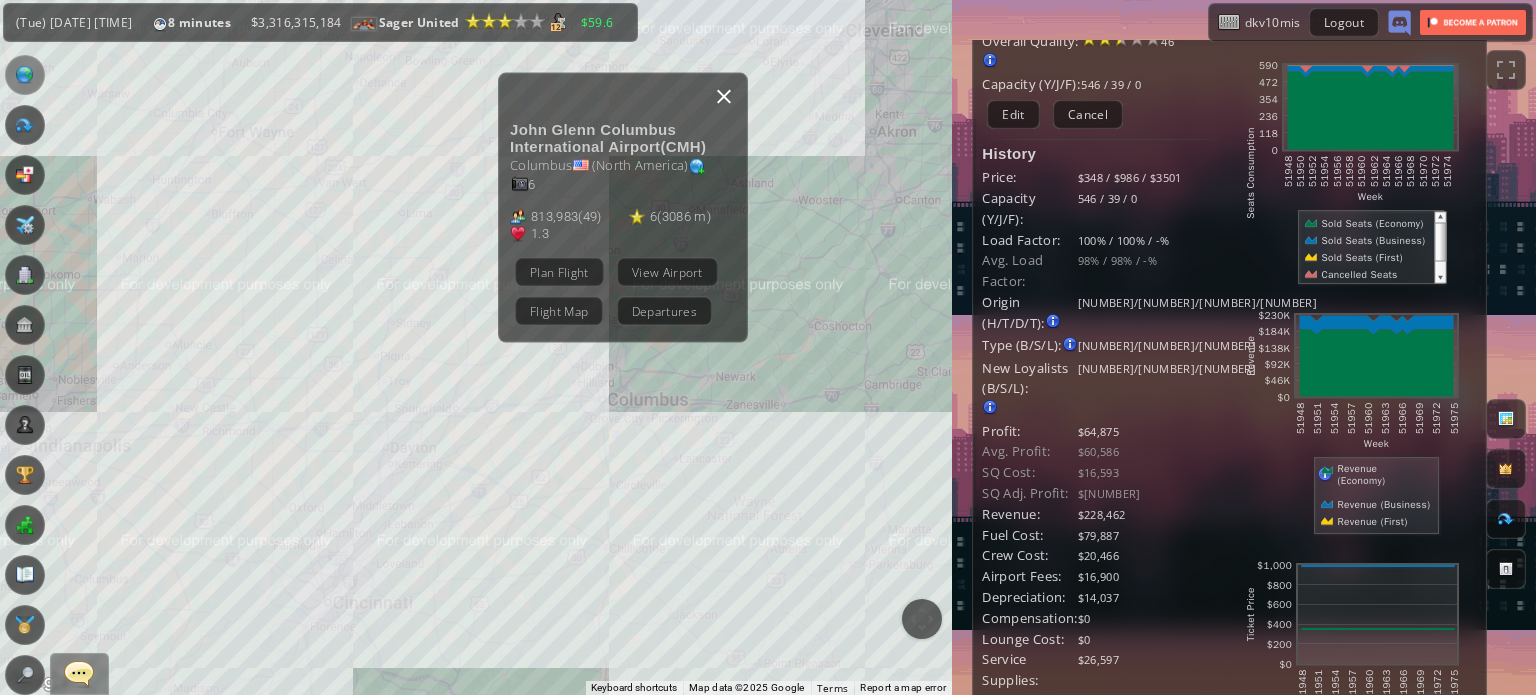 click at bounding box center [724, 96] 